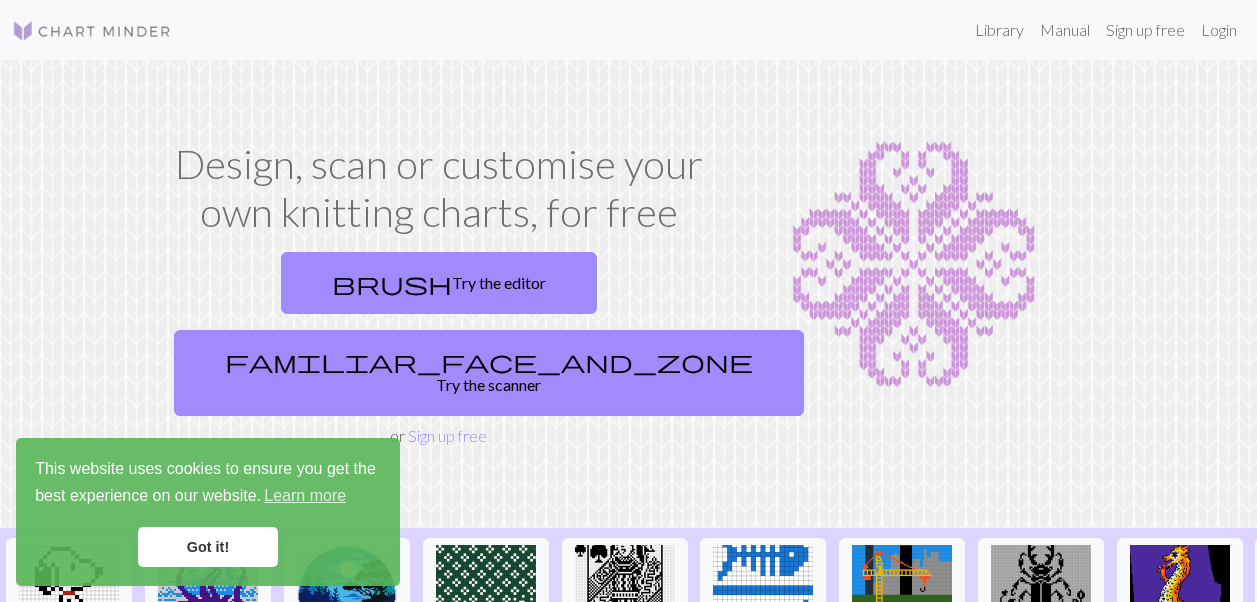 scroll, scrollTop: 0, scrollLeft: 0, axis: both 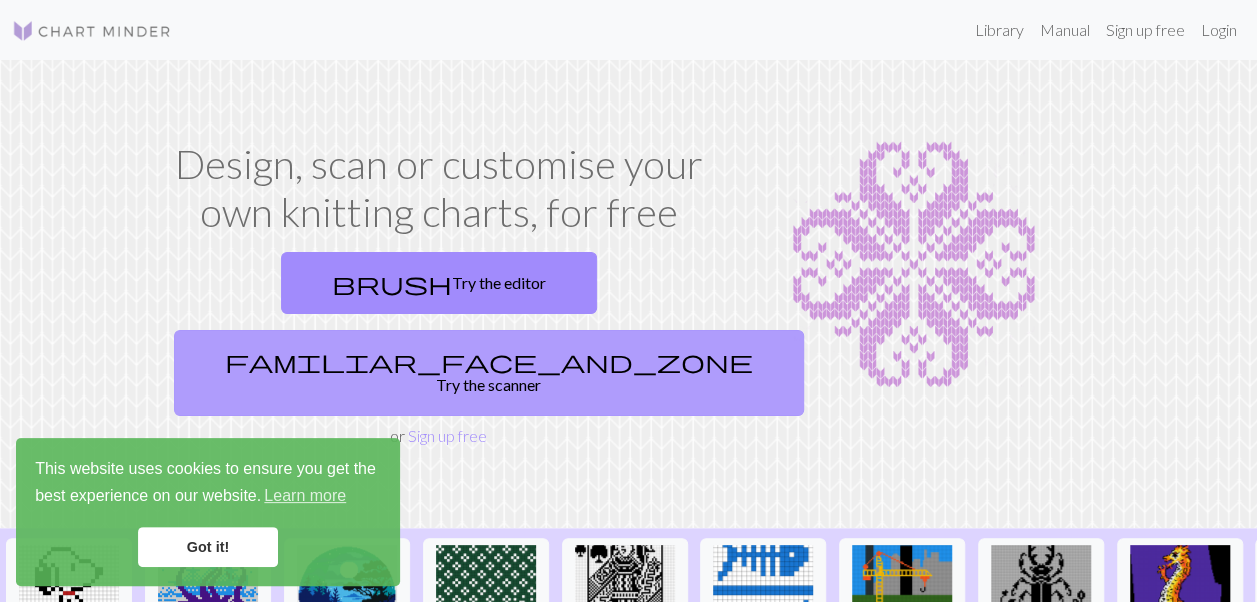 click on "familiar_face_and_zone" at bounding box center [489, 361] 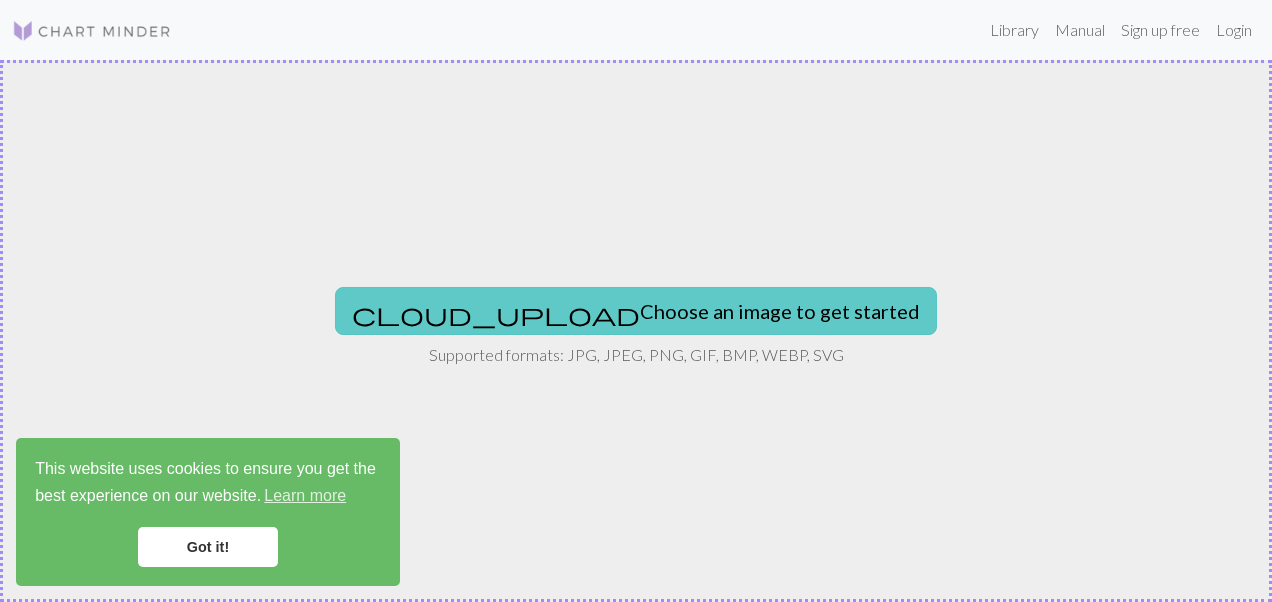 click on "cloud_upload  Choose an image to get started" at bounding box center [636, 311] 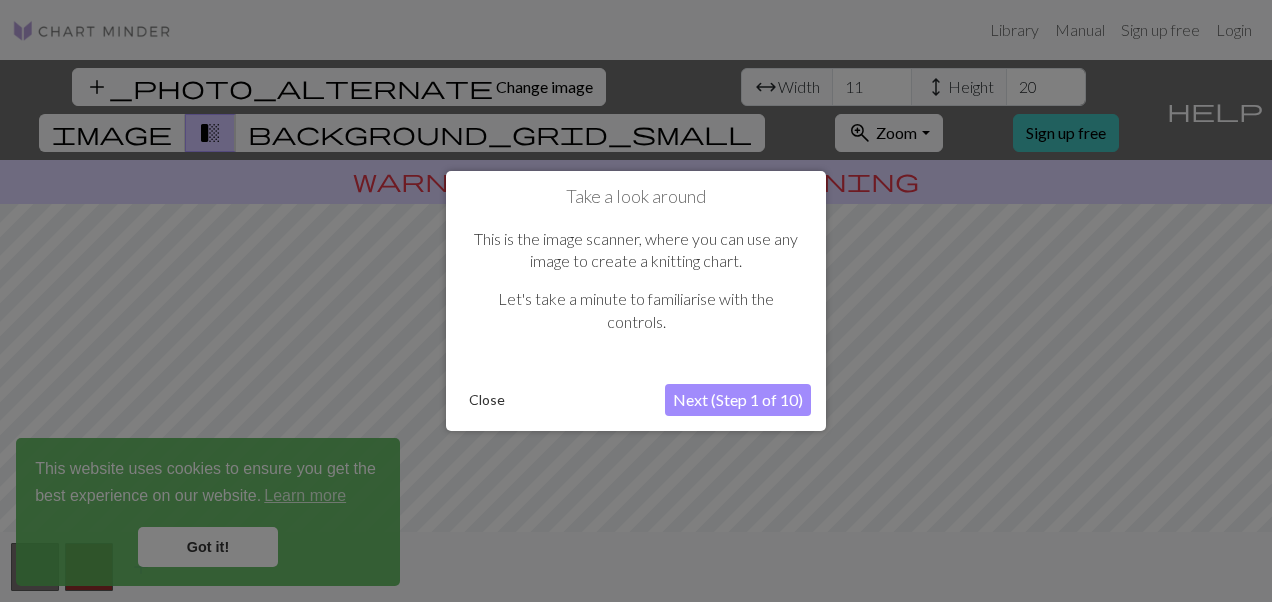 click on "Next (Step 1 of 10)" at bounding box center (738, 400) 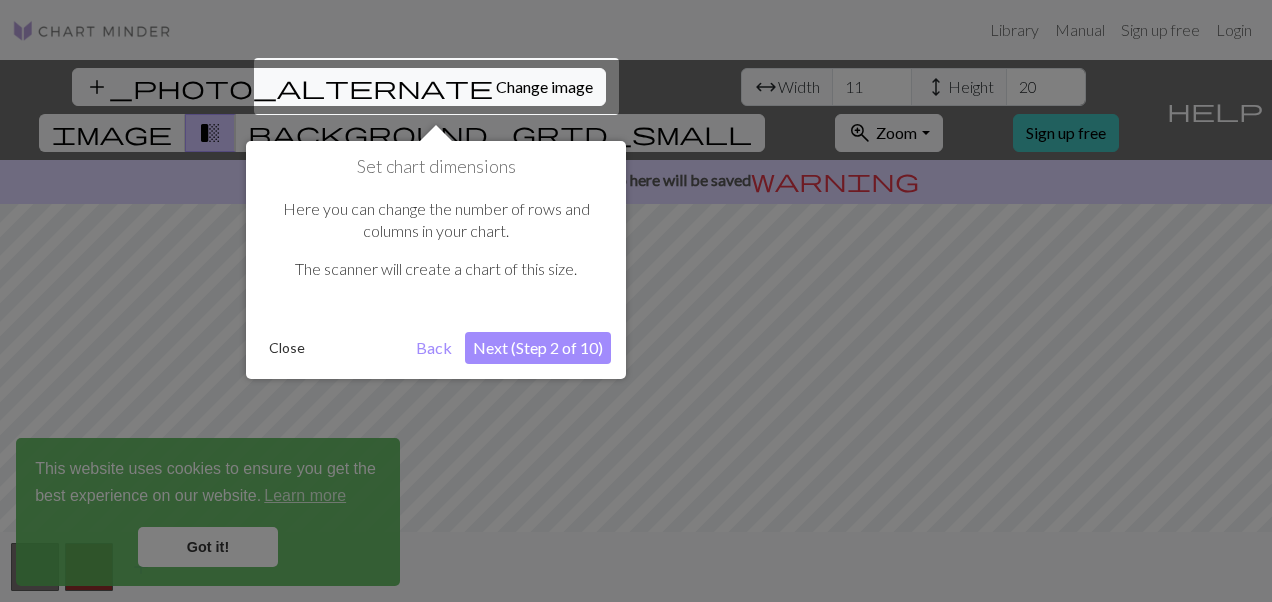 click on "Next (Step 2 of 10)" at bounding box center [538, 348] 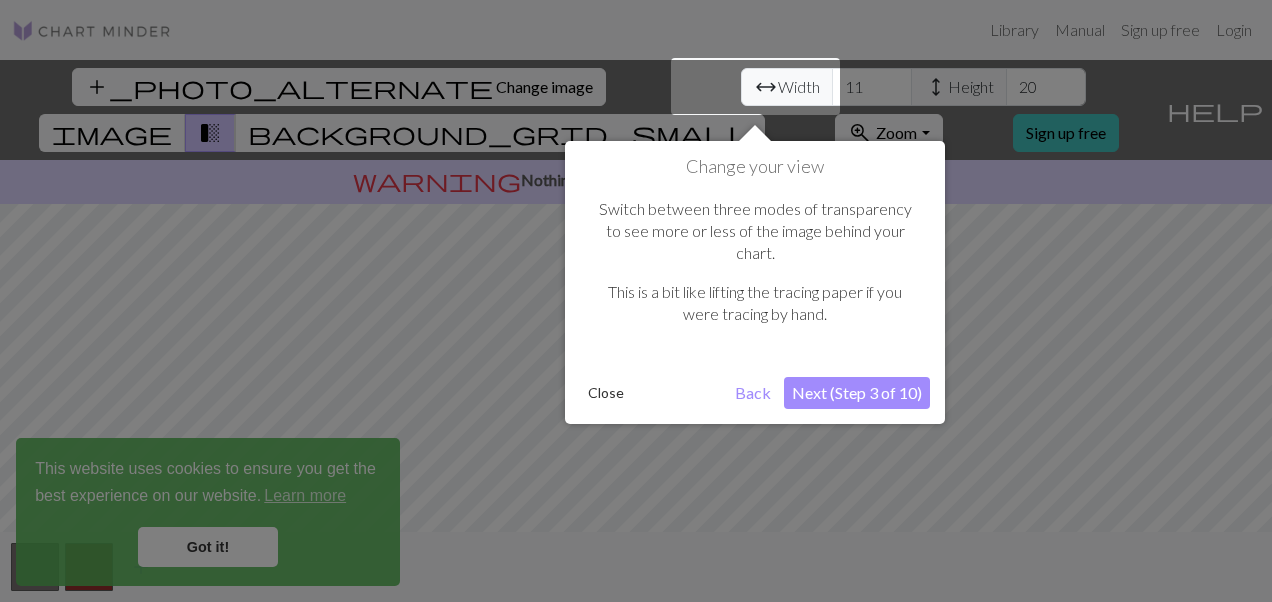 click on "Next (Step 3 of 10)" at bounding box center [857, 393] 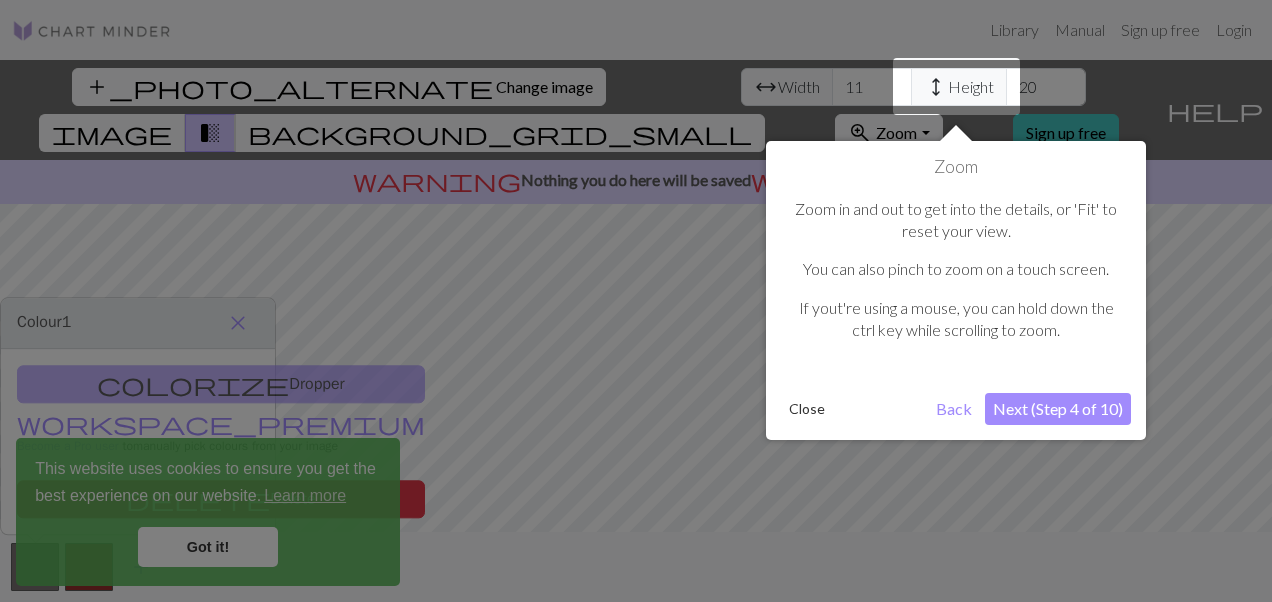 click on "Next (Step 4 of 10)" at bounding box center [1058, 409] 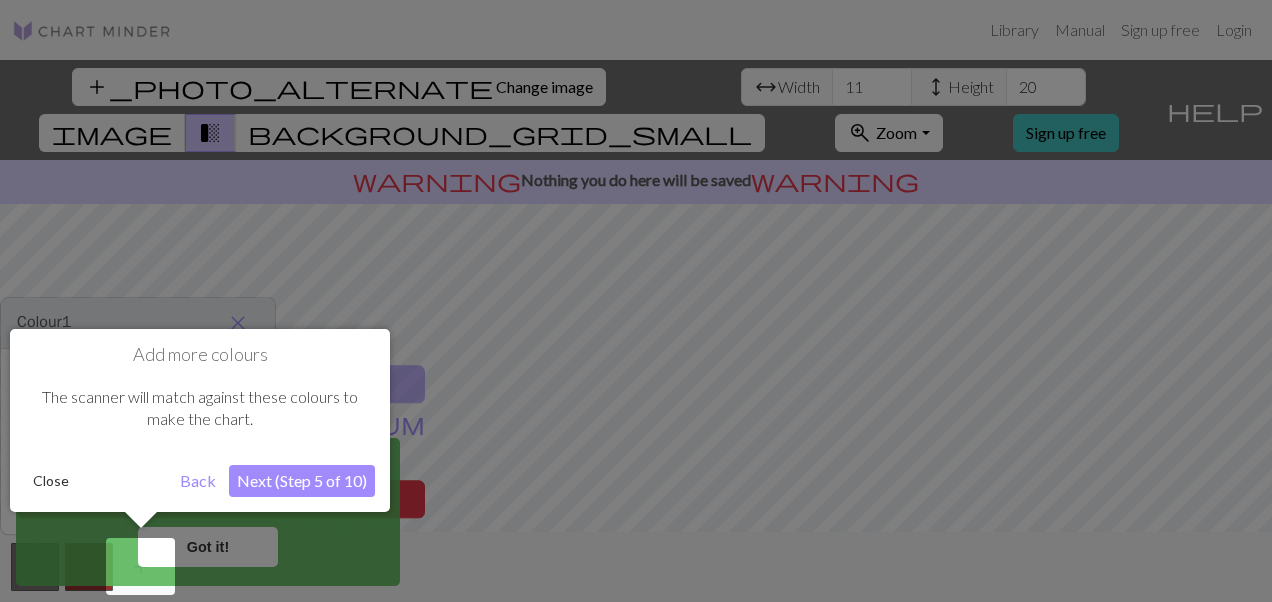 click on "Next (Step 5 of 10)" at bounding box center (302, 481) 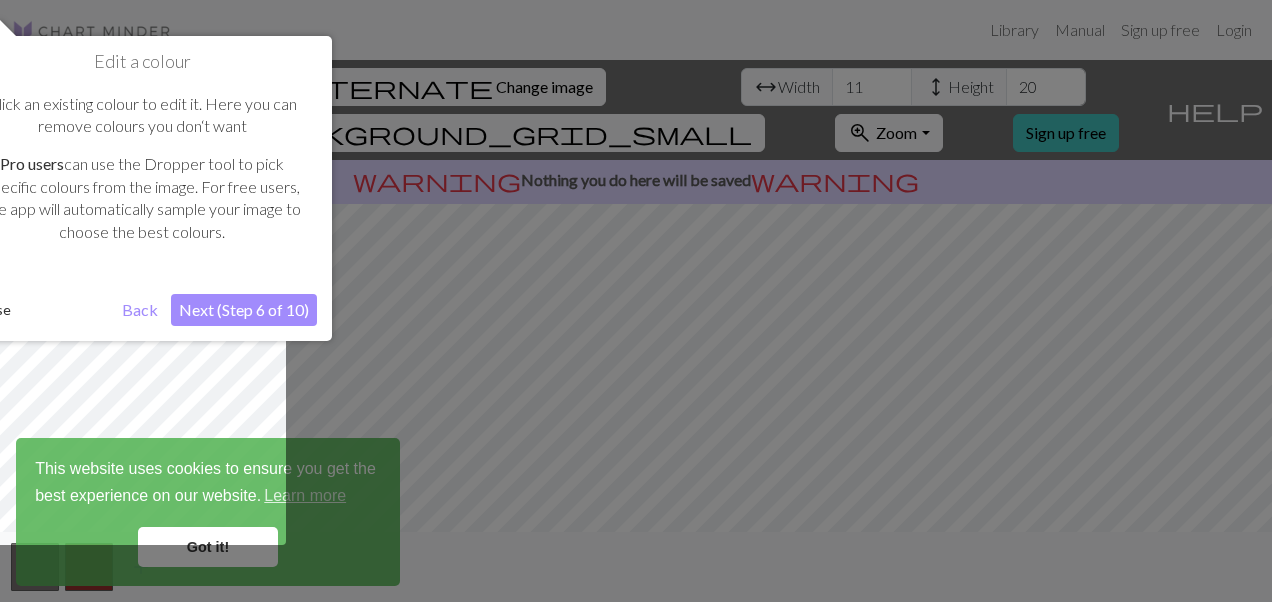 click on "Next (Step 6 of 10)" at bounding box center (244, 310) 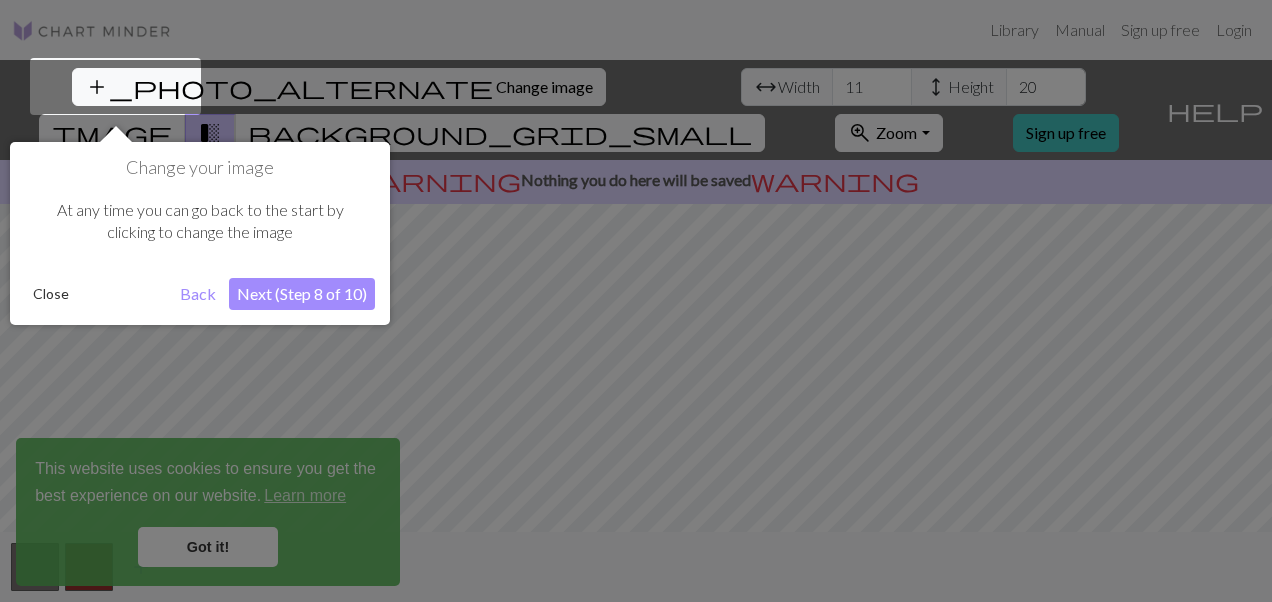 click on "Next (Step 8 of 10)" at bounding box center [302, 294] 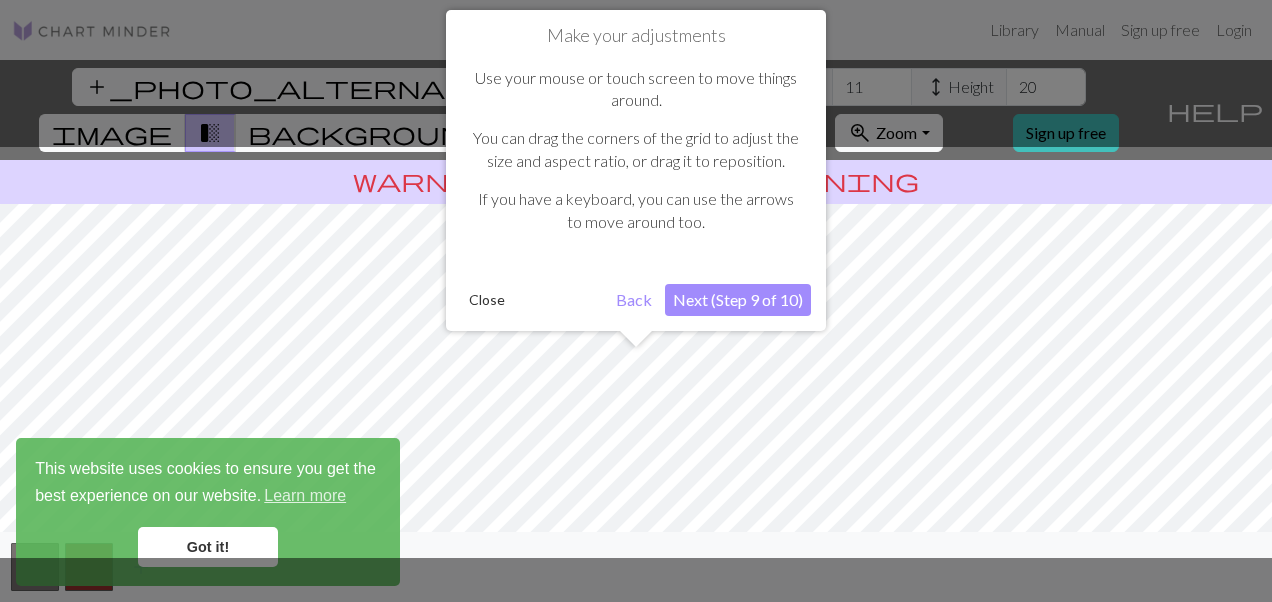 click on "Next (Step 9 of 10)" at bounding box center [738, 300] 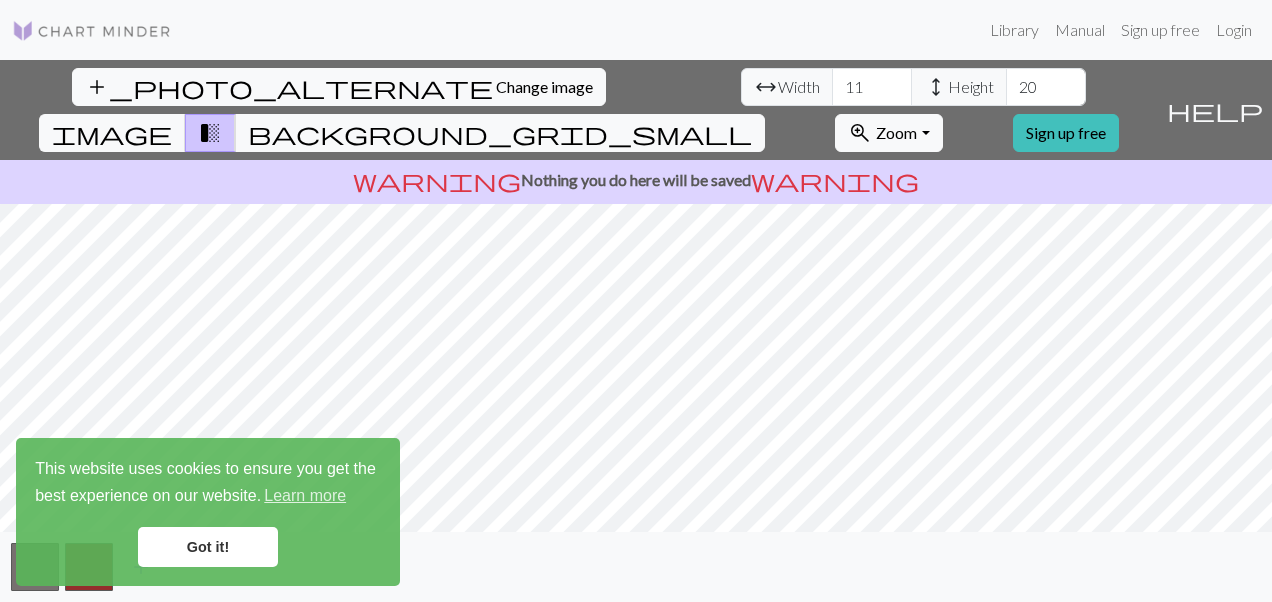 click on "Got it!" at bounding box center (208, 547) 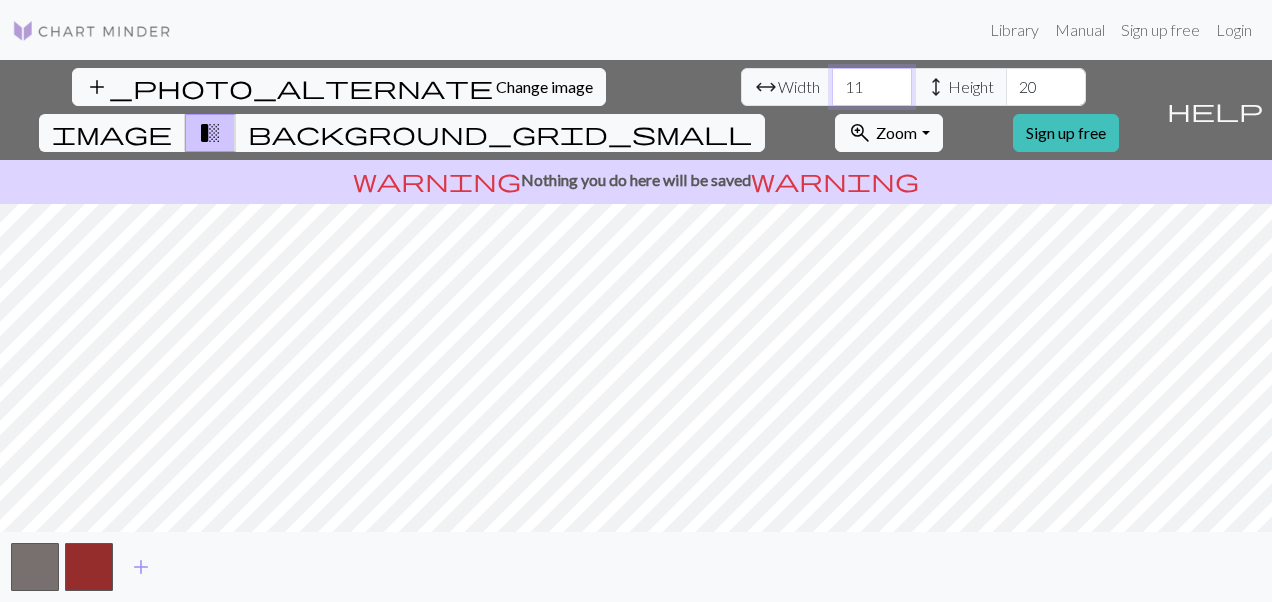 click on "11" at bounding box center [872, 87] 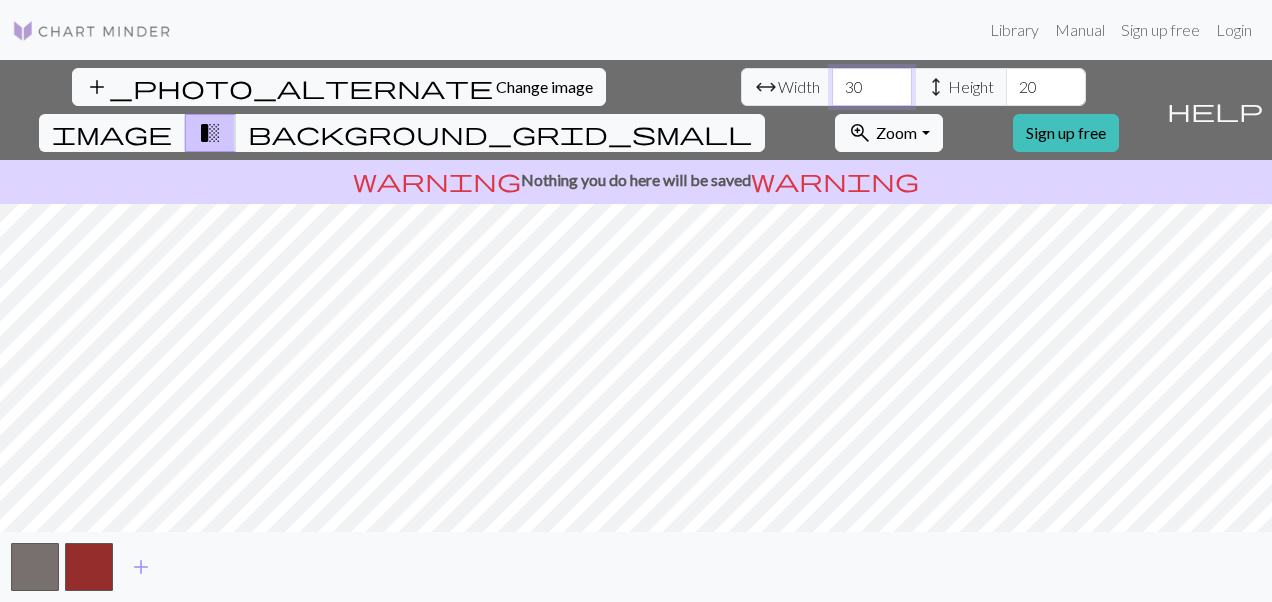 type on "30" 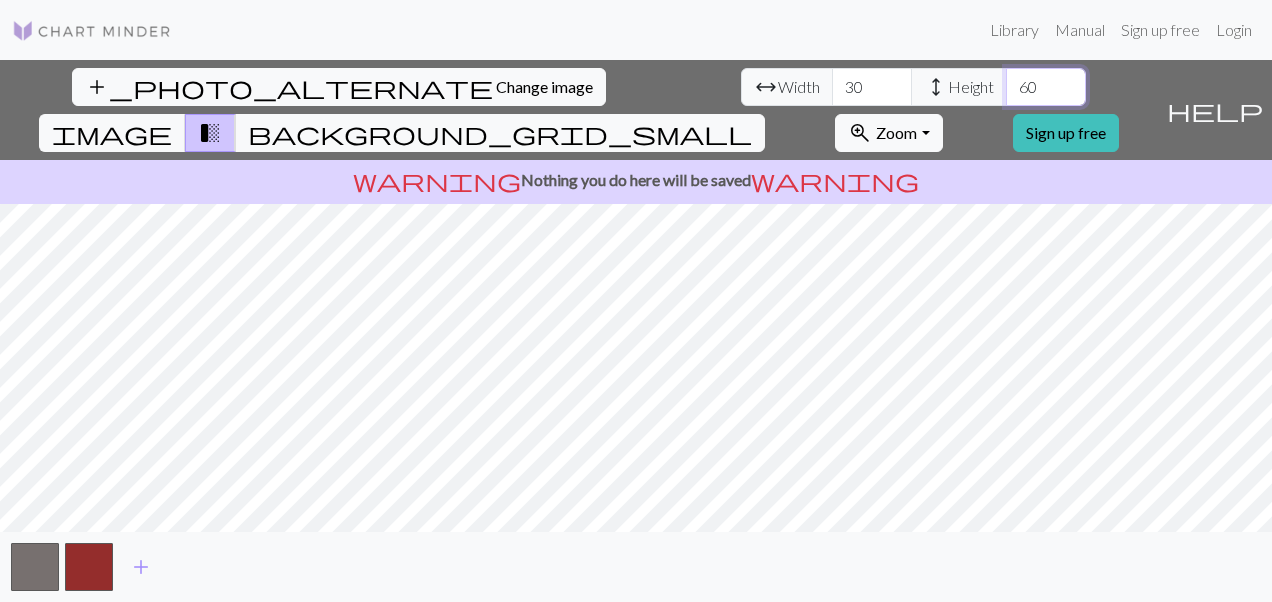 type on "60" 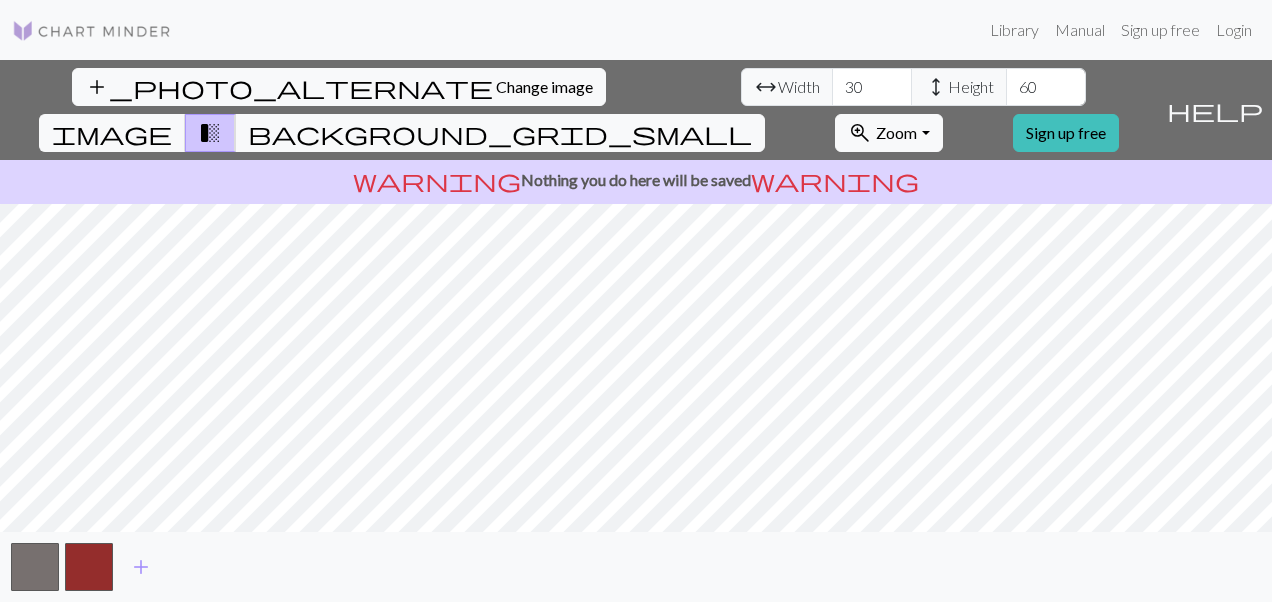 click at bounding box center (92, 31) 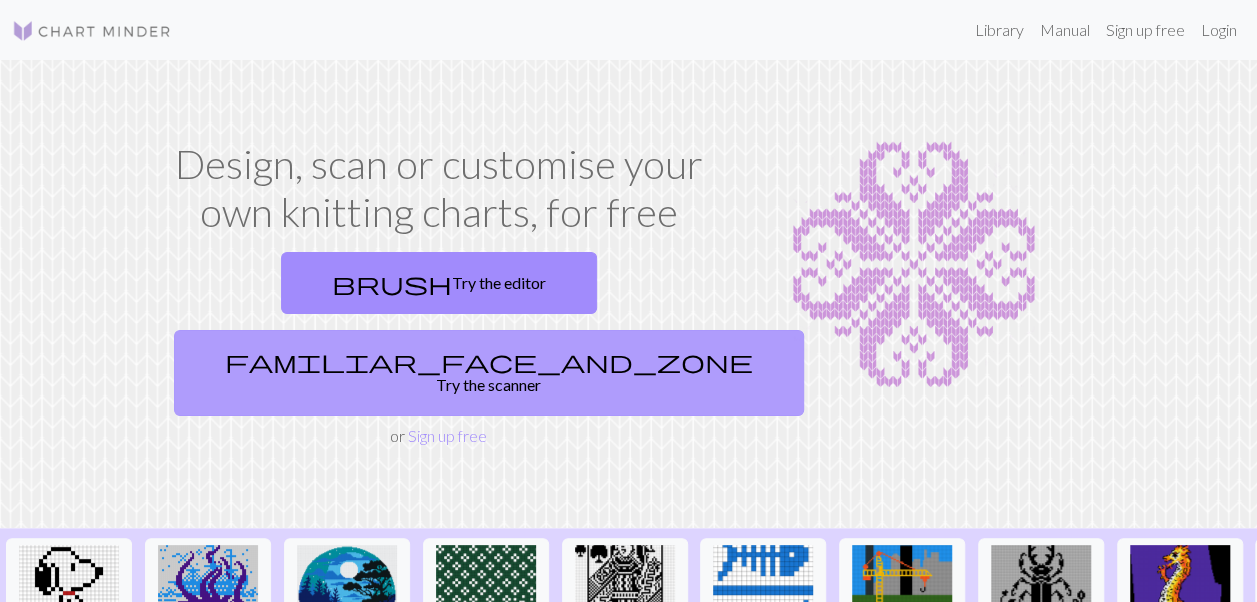 click on "familiar_face_and_zone  Try the scanner" at bounding box center [489, 373] 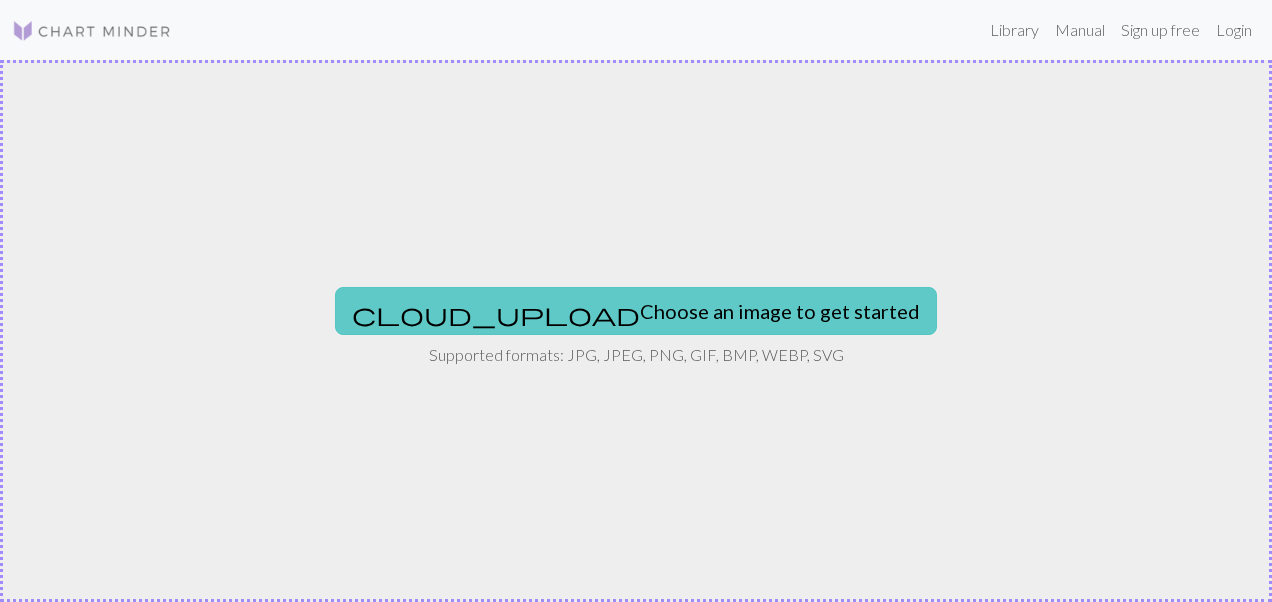 click on "cloud_upload  Choose an image to get started" at bounding box center [636, 311] 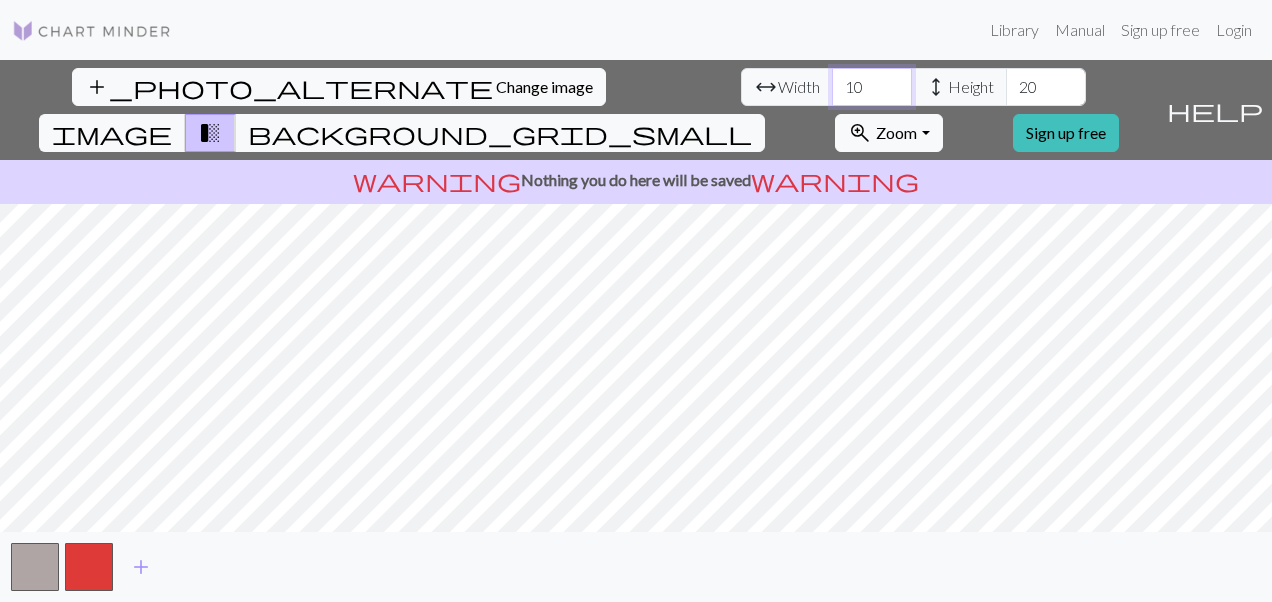click on "10" at bounding box center (872, 87) 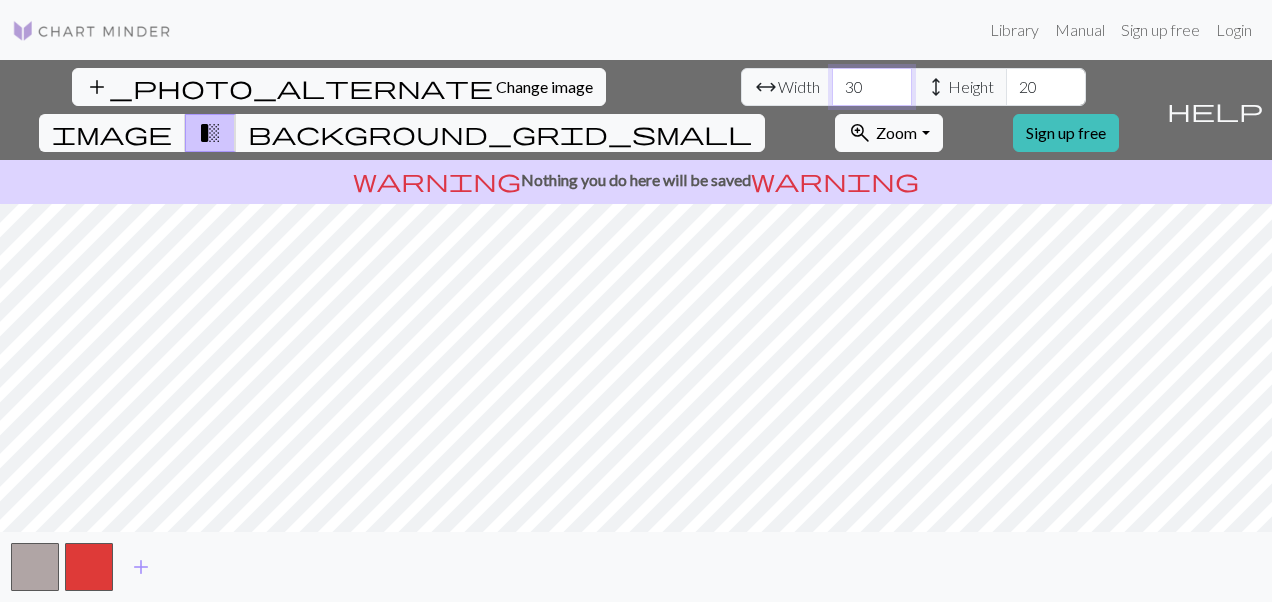 type on "30" 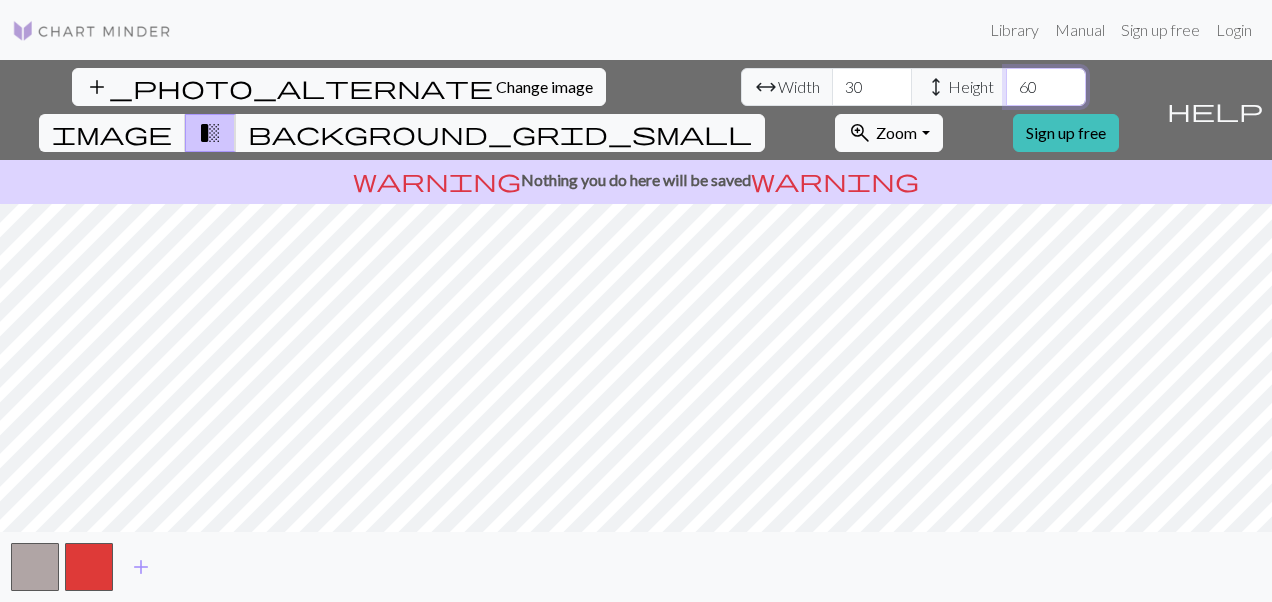 type on "60" 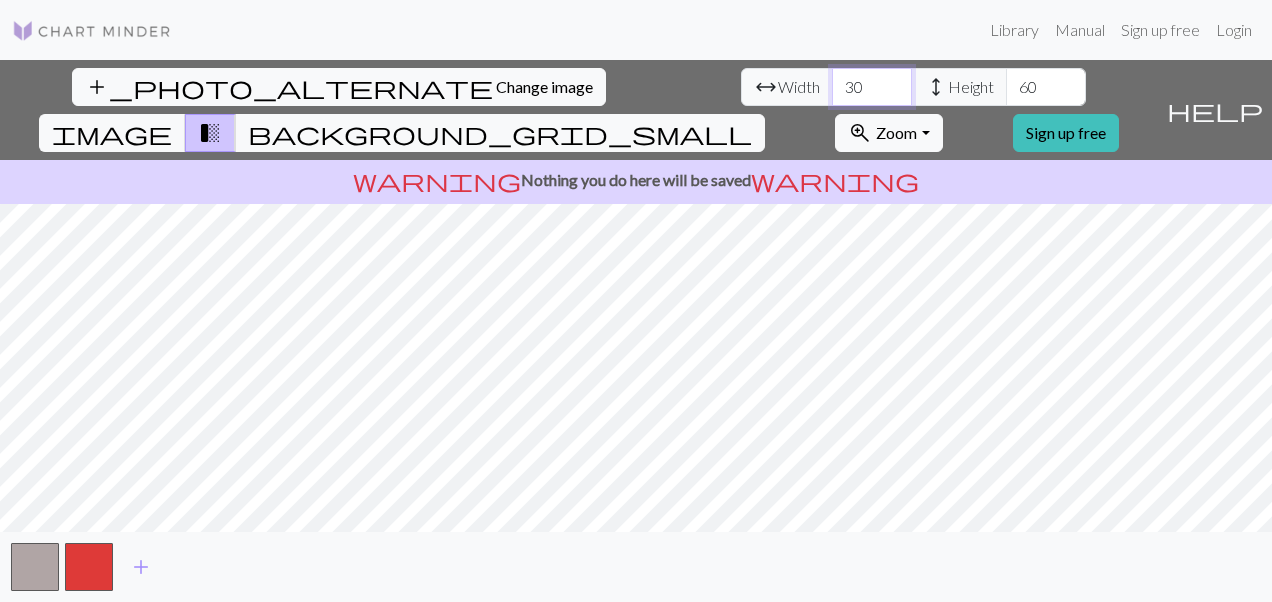 click on "30" at bounding box center (872, 87) 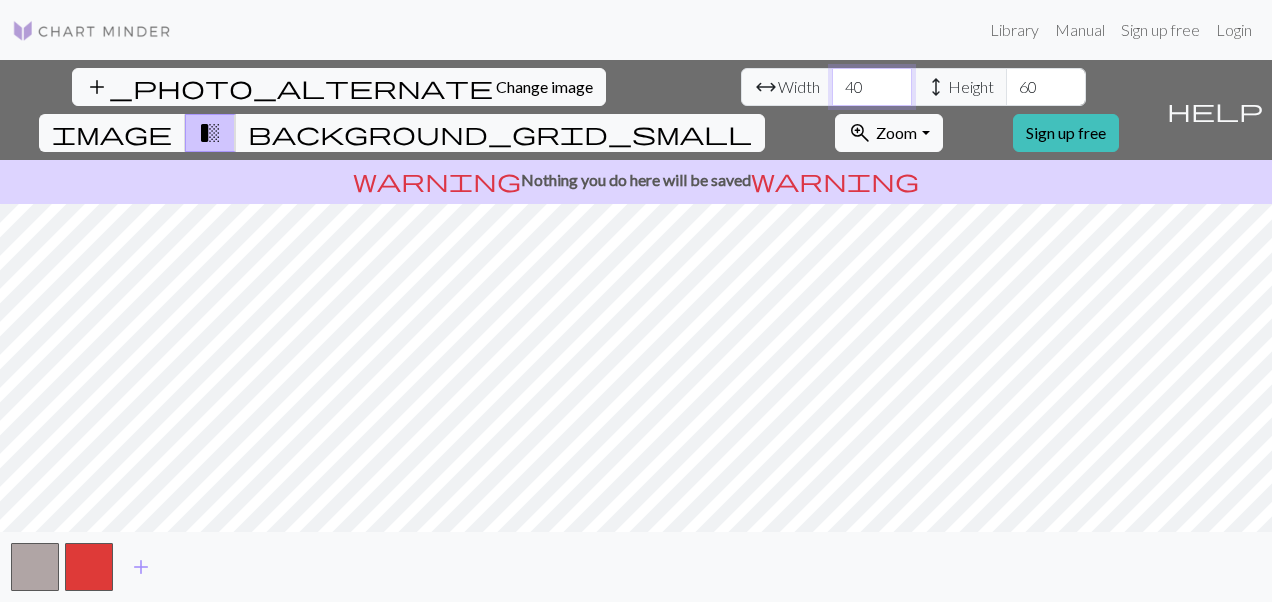 click on "40" at bounding box center (872, 87) 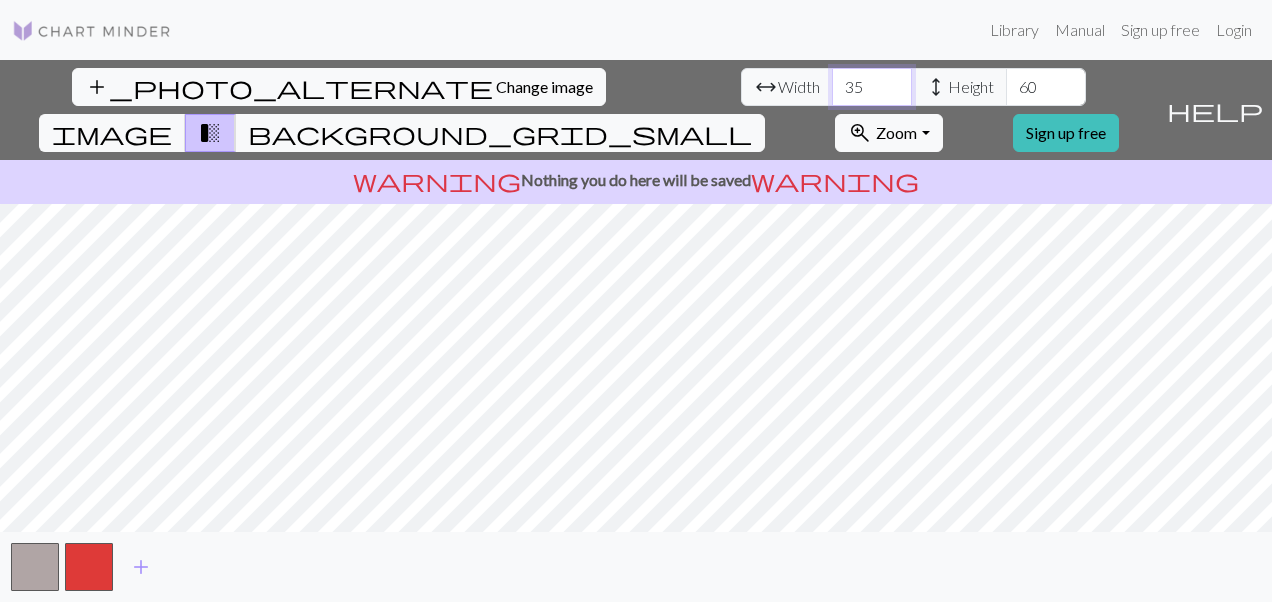type on "35" 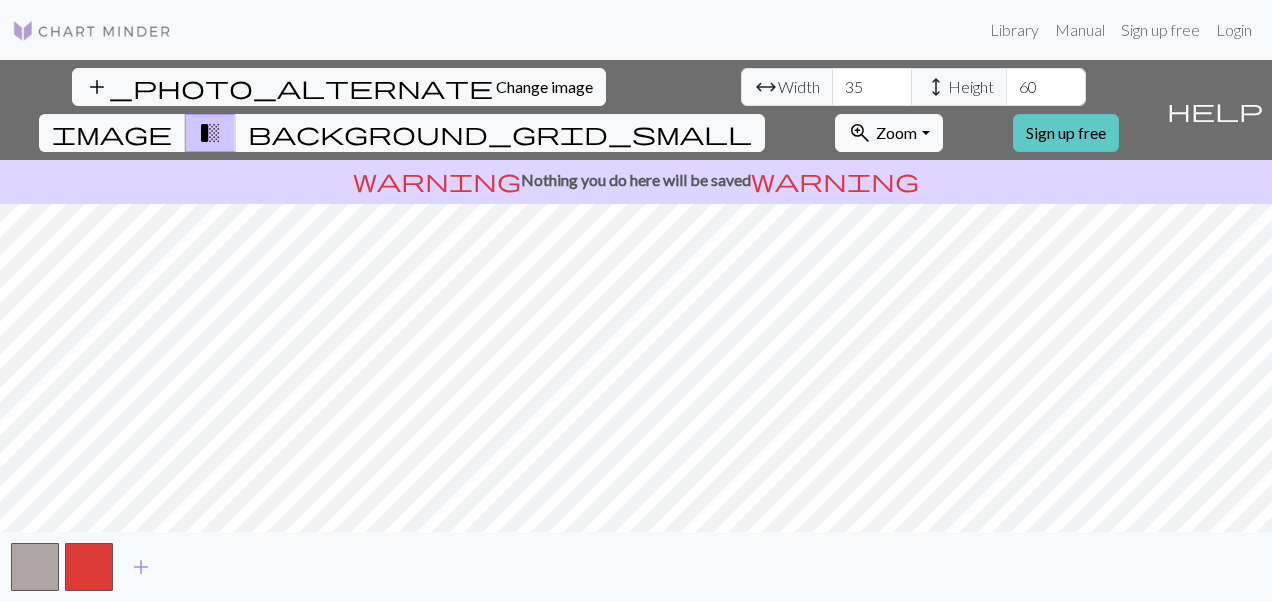 click on "Sign up free" at bounding box center (1066, 133) 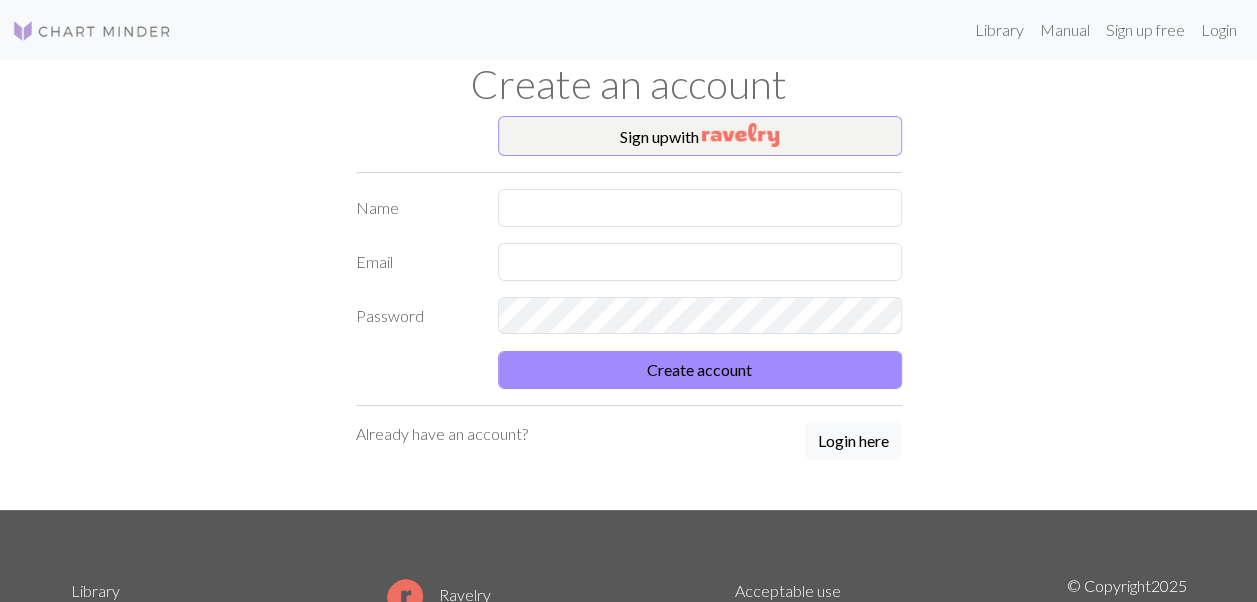 click at bounding box center [92, 31] 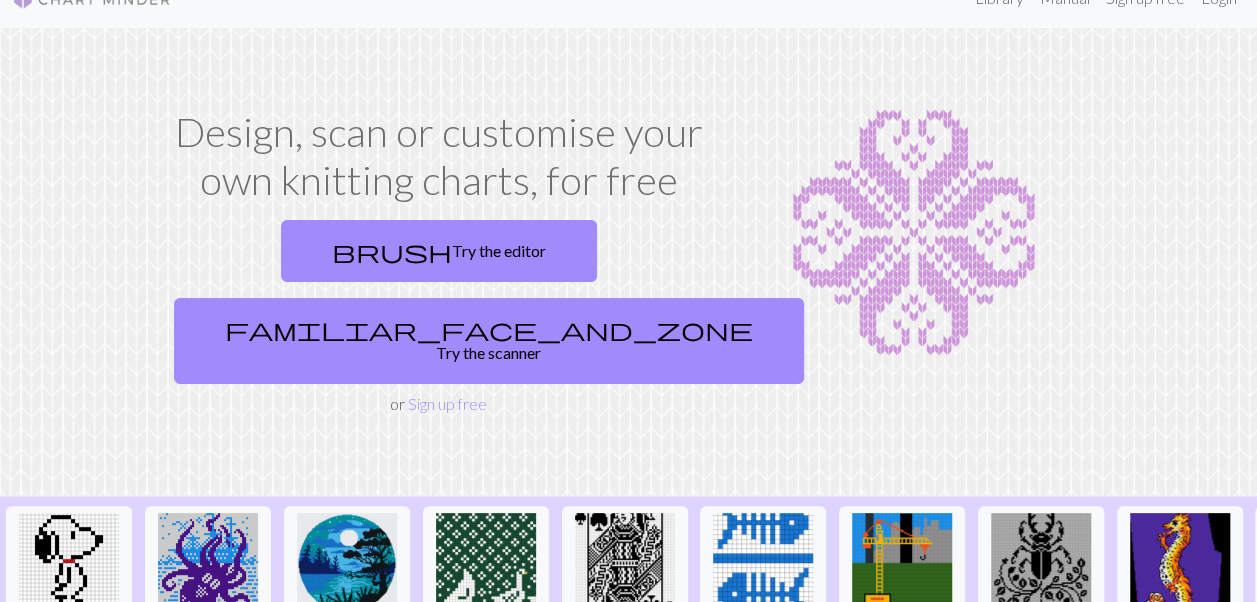 scroll, scrollTop: 18, scrollLeft: 0, axis: vertical 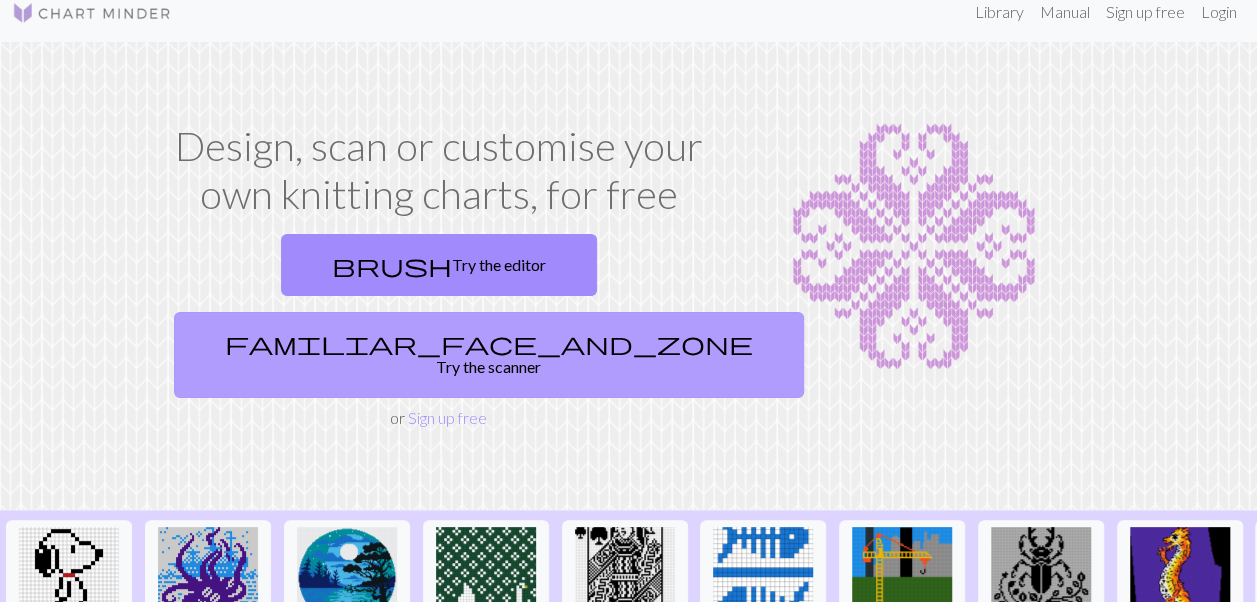 click on "familiar_face_and_zone  Try the scanner" at bounding box center (489, 355) 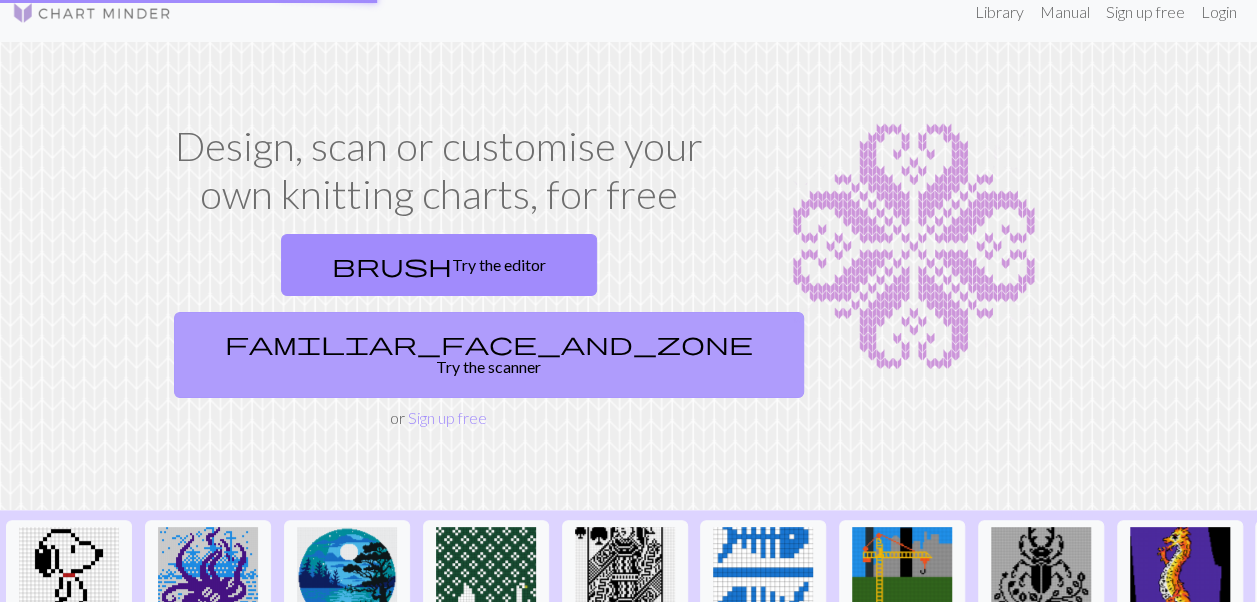 scroll, scrollTop: 0, scrollLeft: 0, axis: both 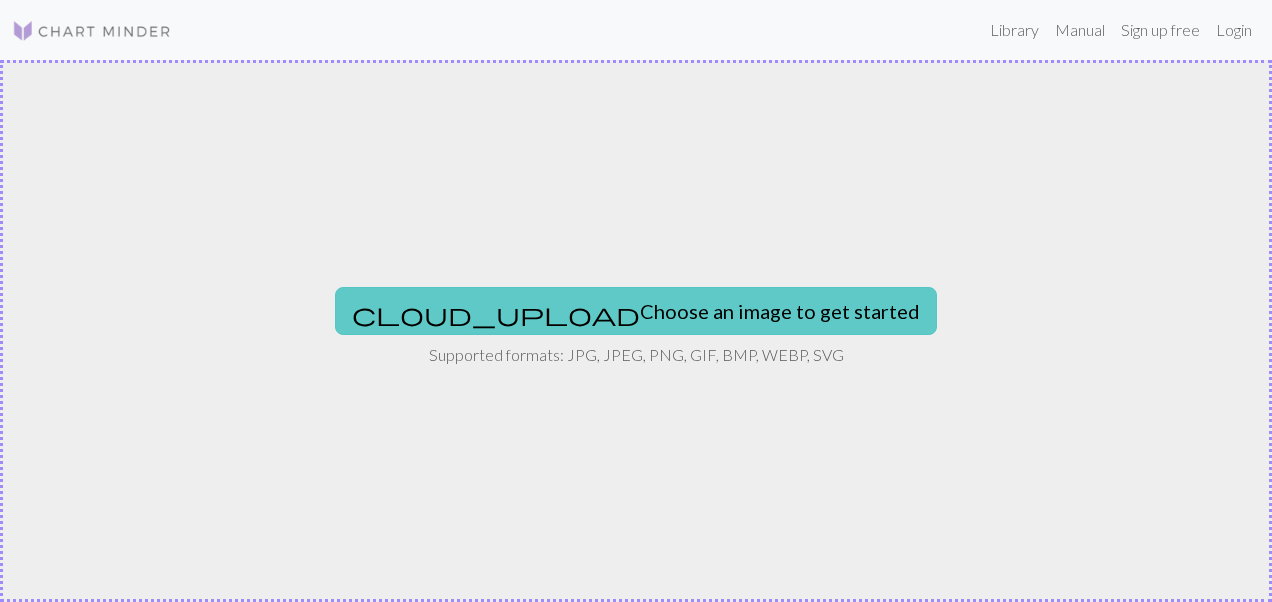 click on "cloud_upload  Choose an image to get started" at bounding box center (636, 311) 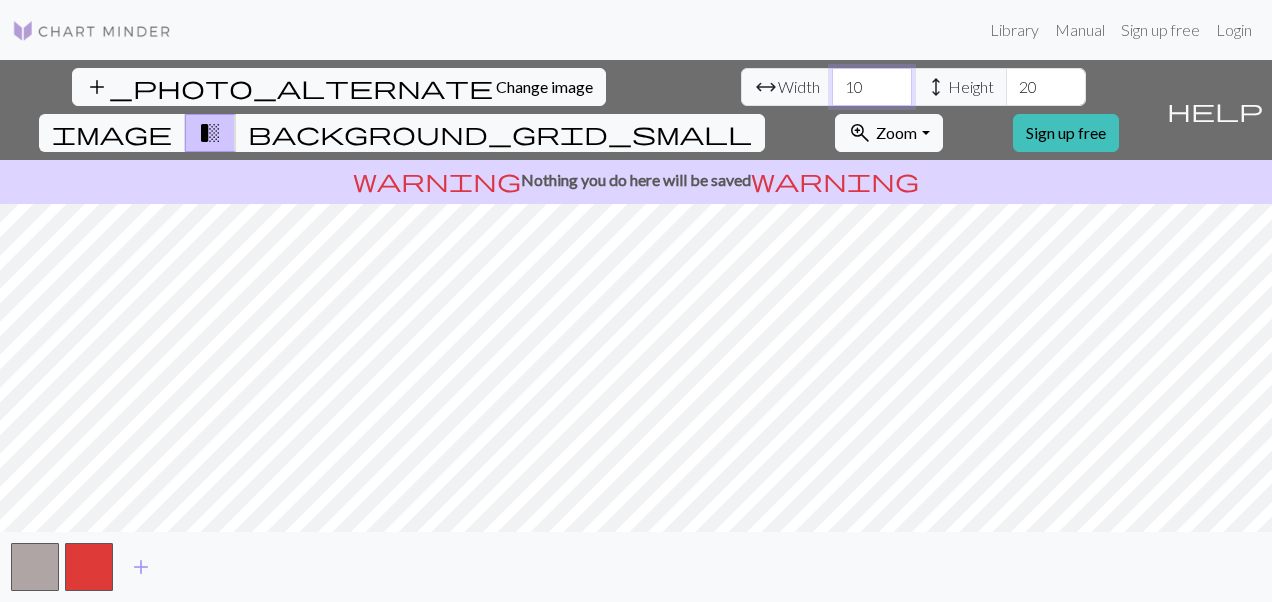click on "10" at bounding box center (872, 87) 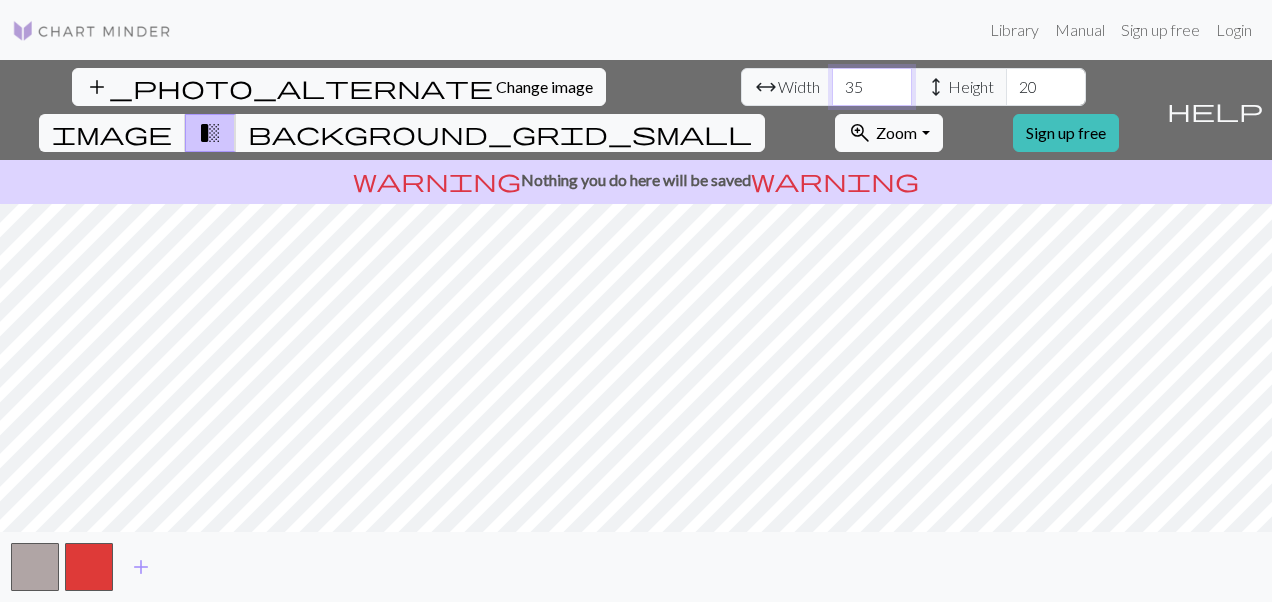 type on "35" 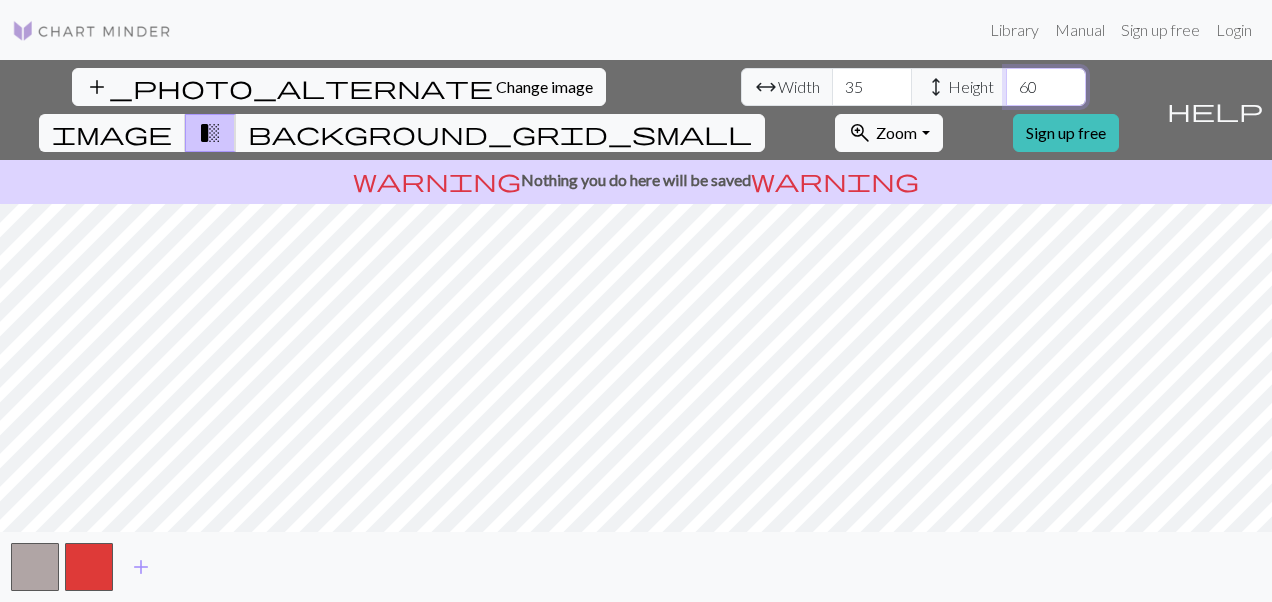 type on "6" 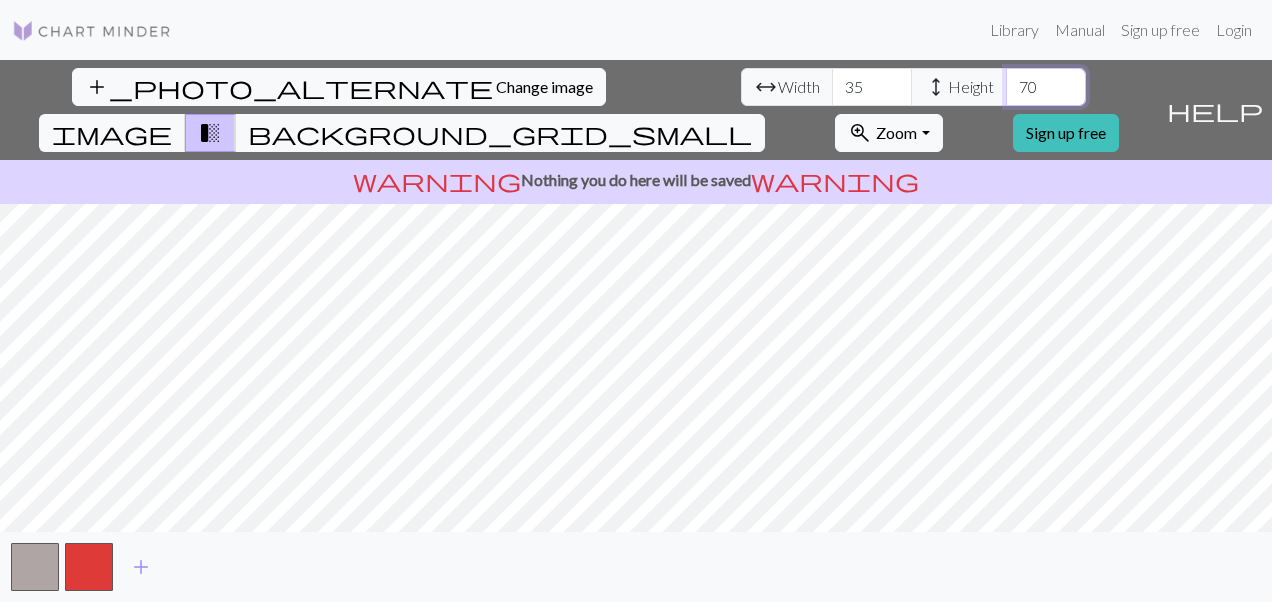 type on "7" 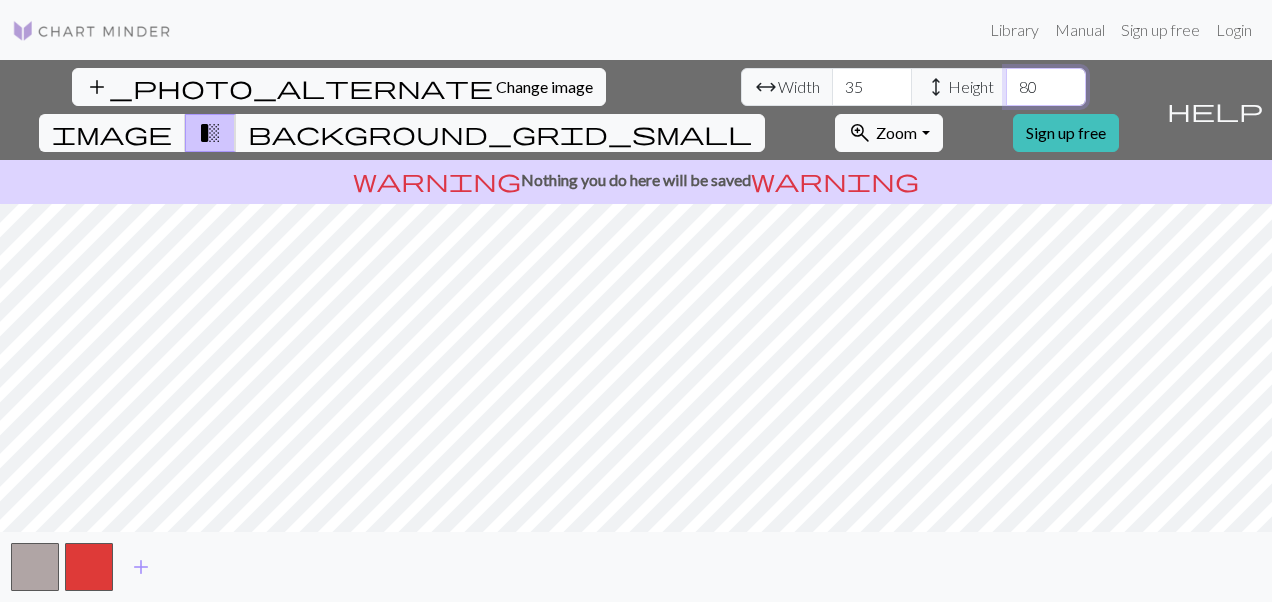 type on "80" 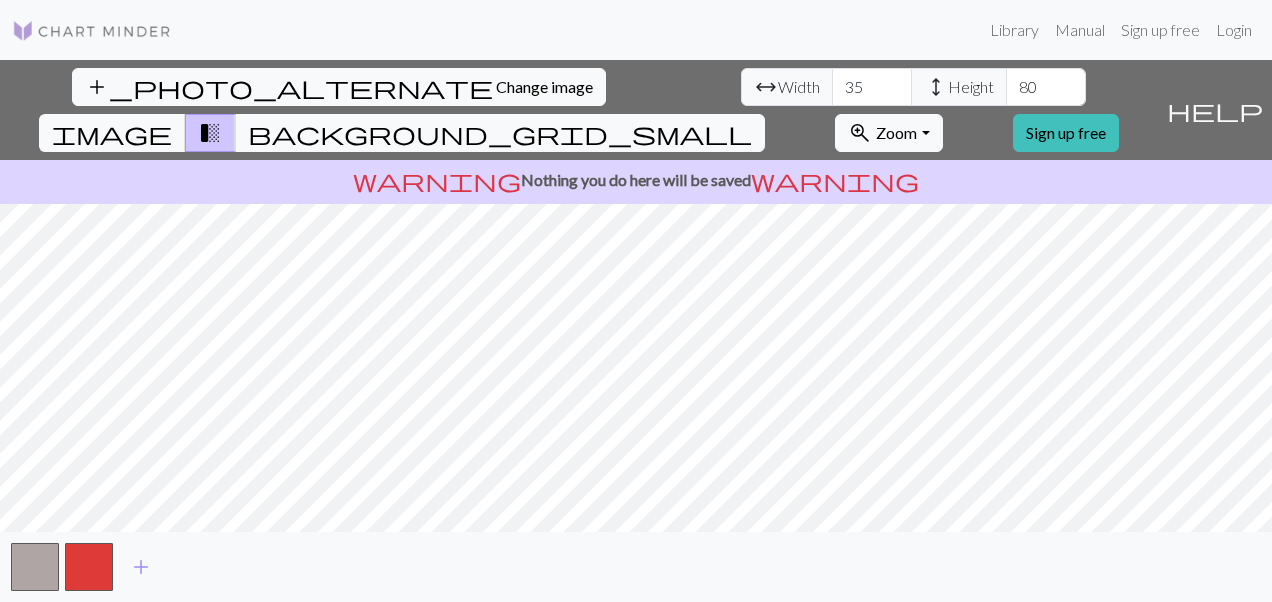 click at bounding box center [92, 31] 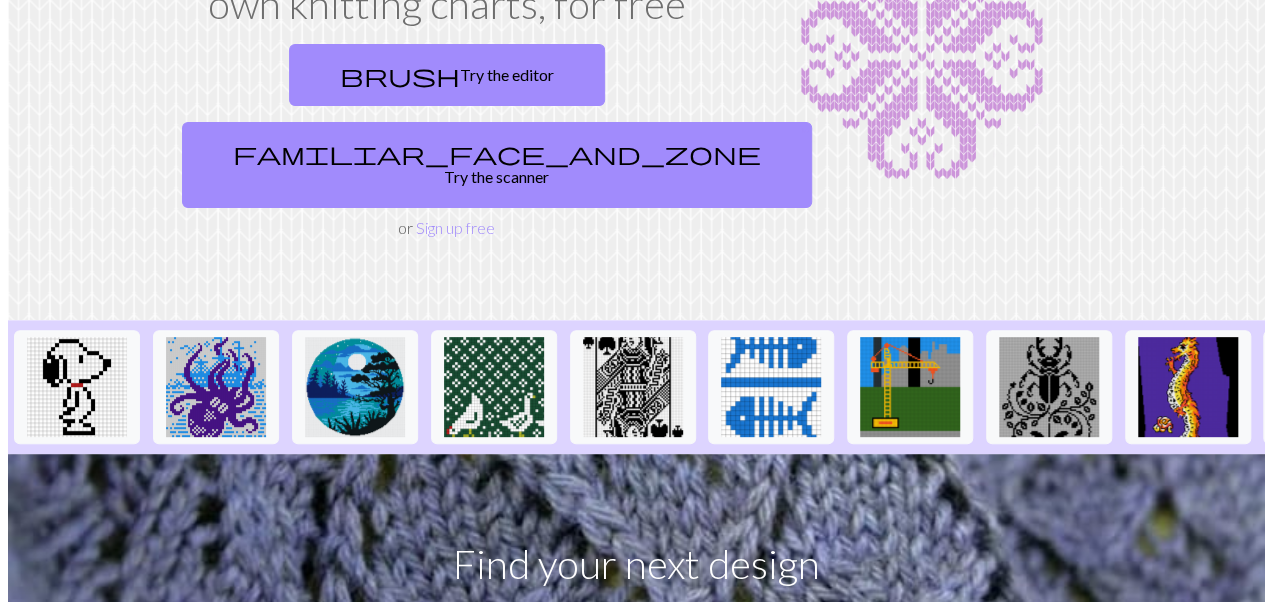 scroll, scrollTop: 0, scrollLeft: 0, axis: both 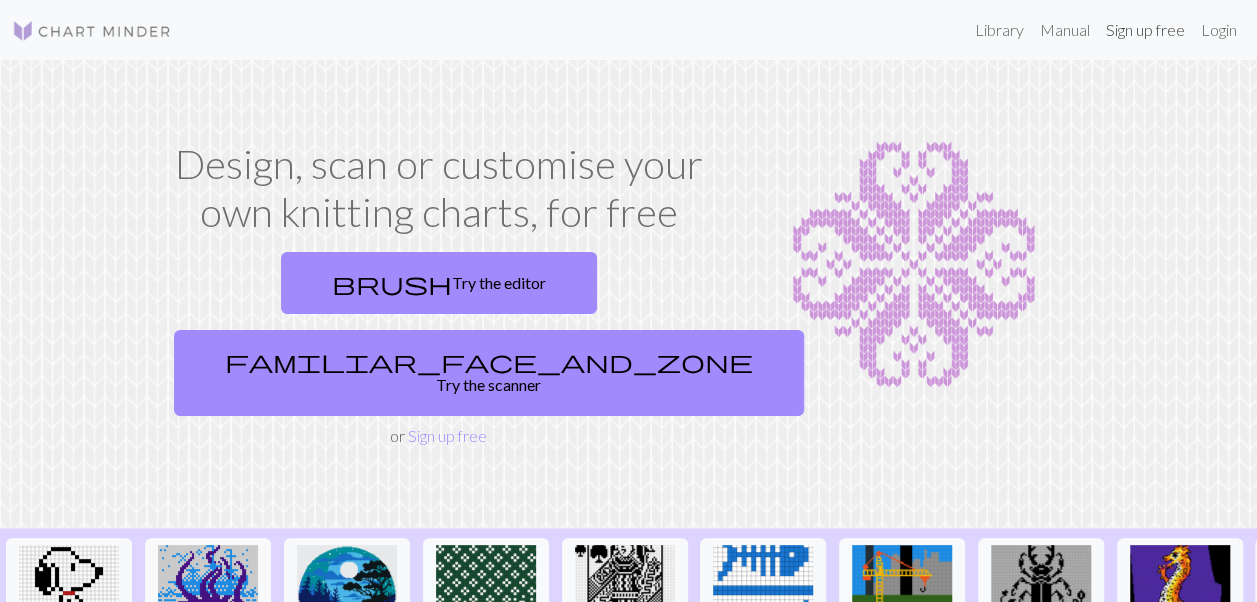 click on "Sign up free" at bounding box center (1145, 30) 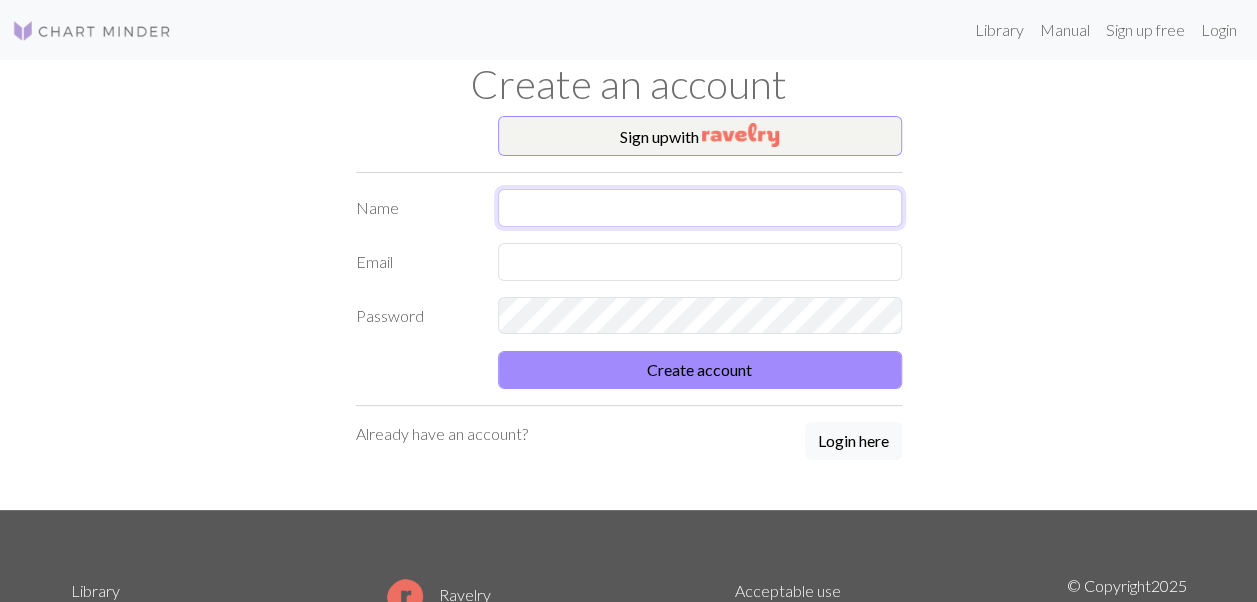 click at bounding box center (700, 208) 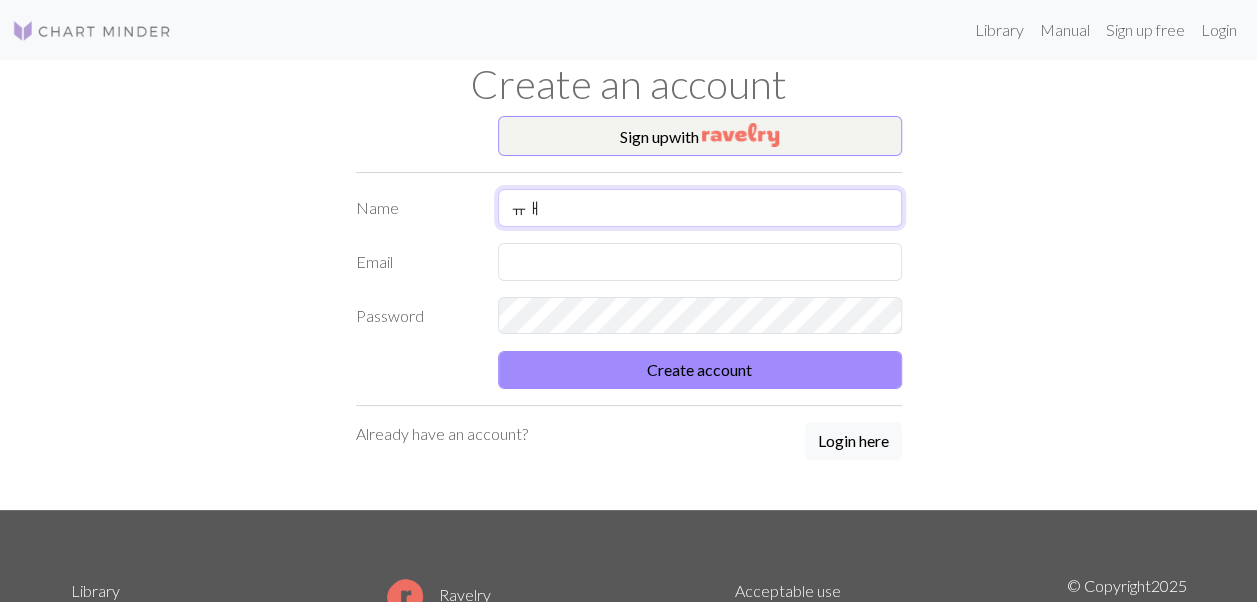 type on "ㅠ" 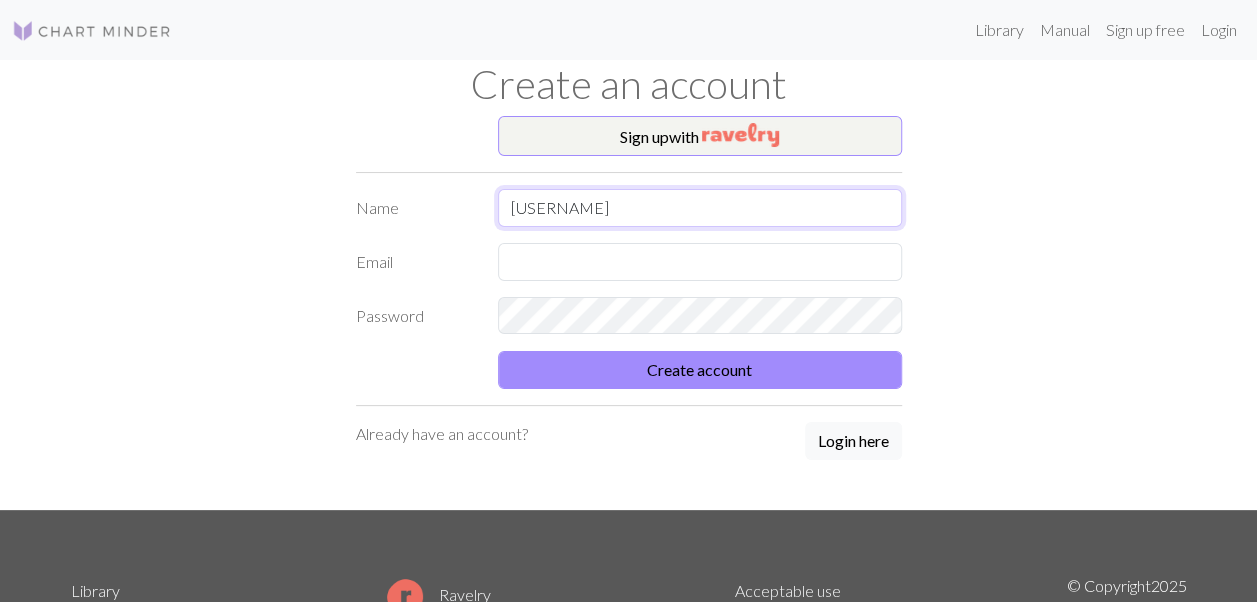 type on "[USERNAME]" 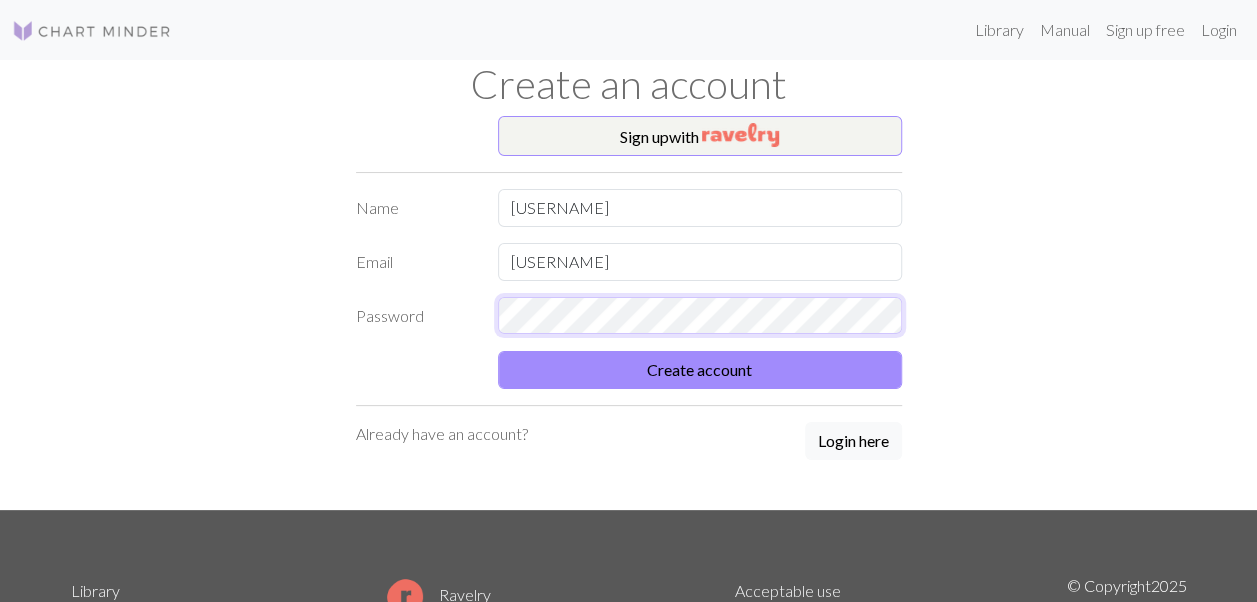 click on "Name [USERNAME] Email [EMAIL] Password Create account" at bounding box center [629, 289] 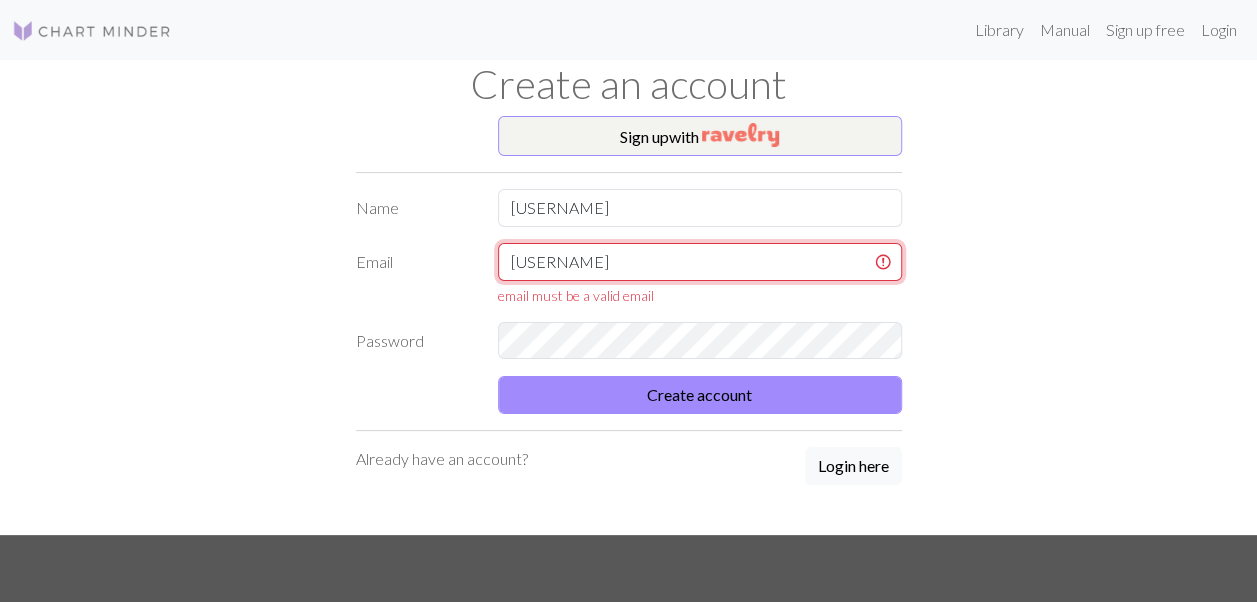 click on "[USERNAME]" at bounding box center (700, 262) 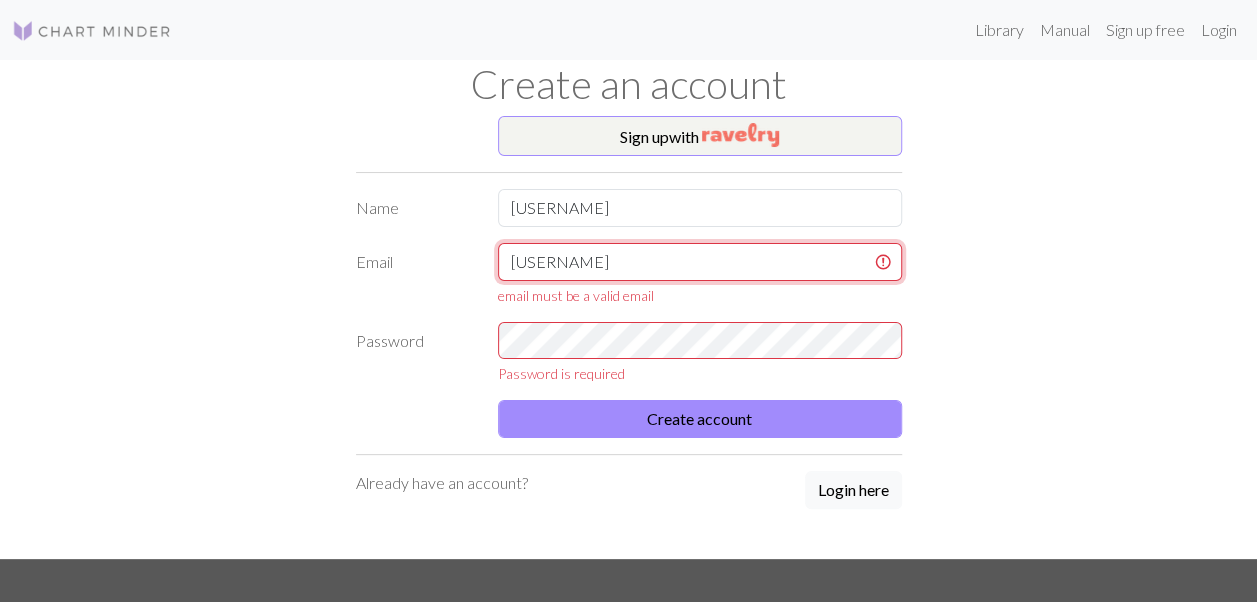 click on "[USERNAME]" at bounding box center [700, 262] 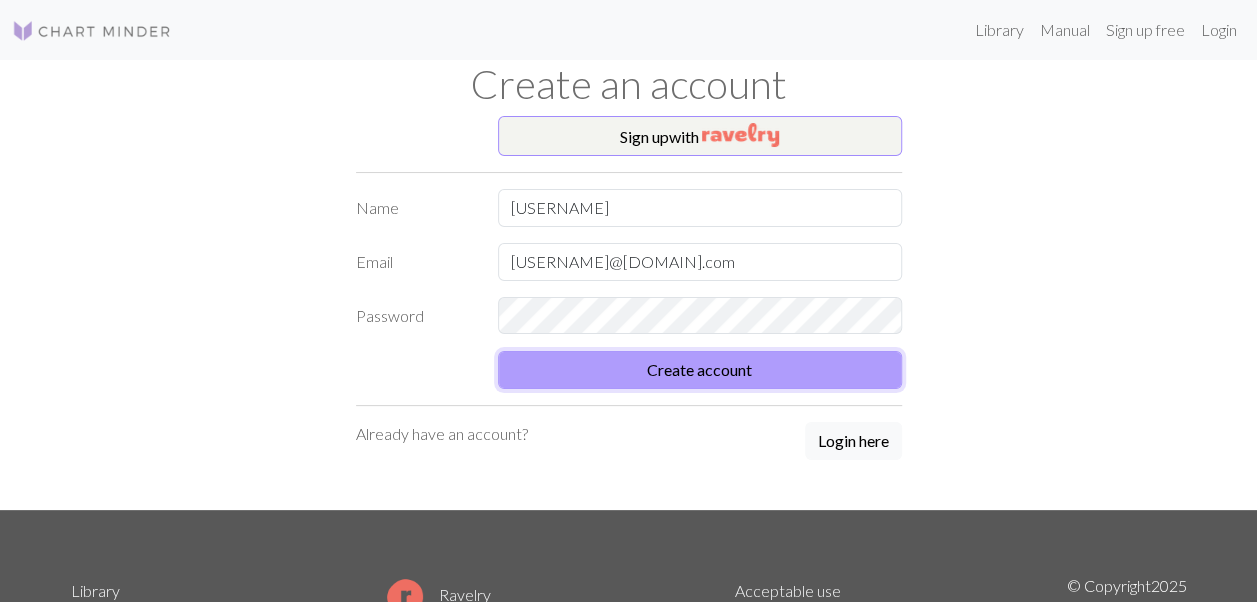 click on "Create account" at bounding box center (700, 370) 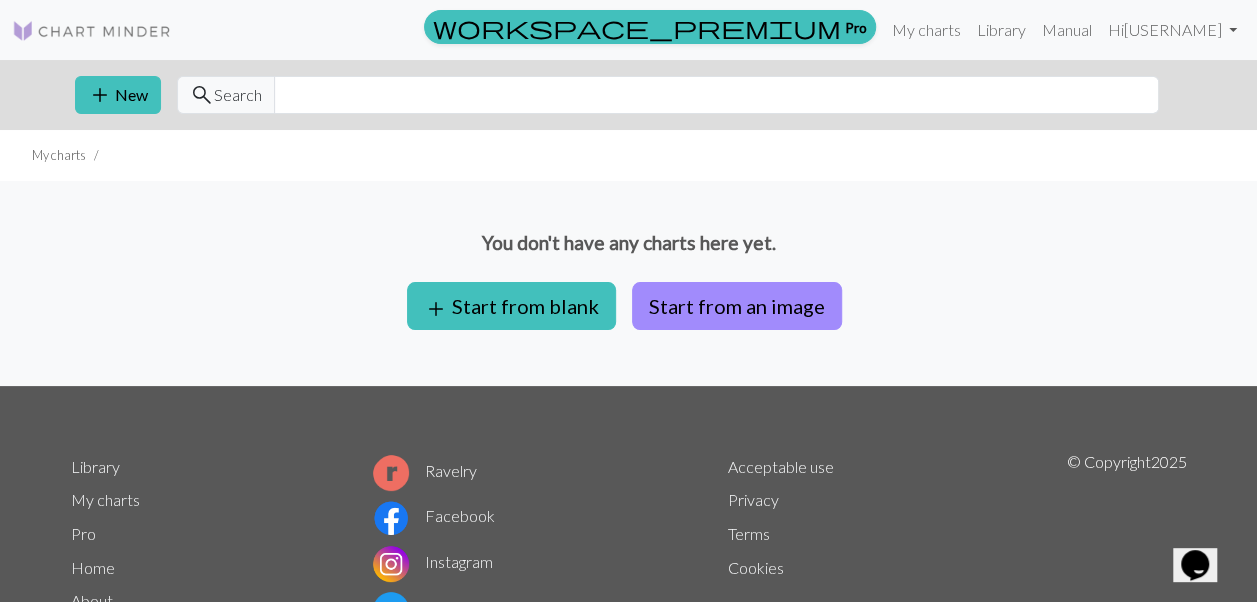 click at bounding box center (92, 31) 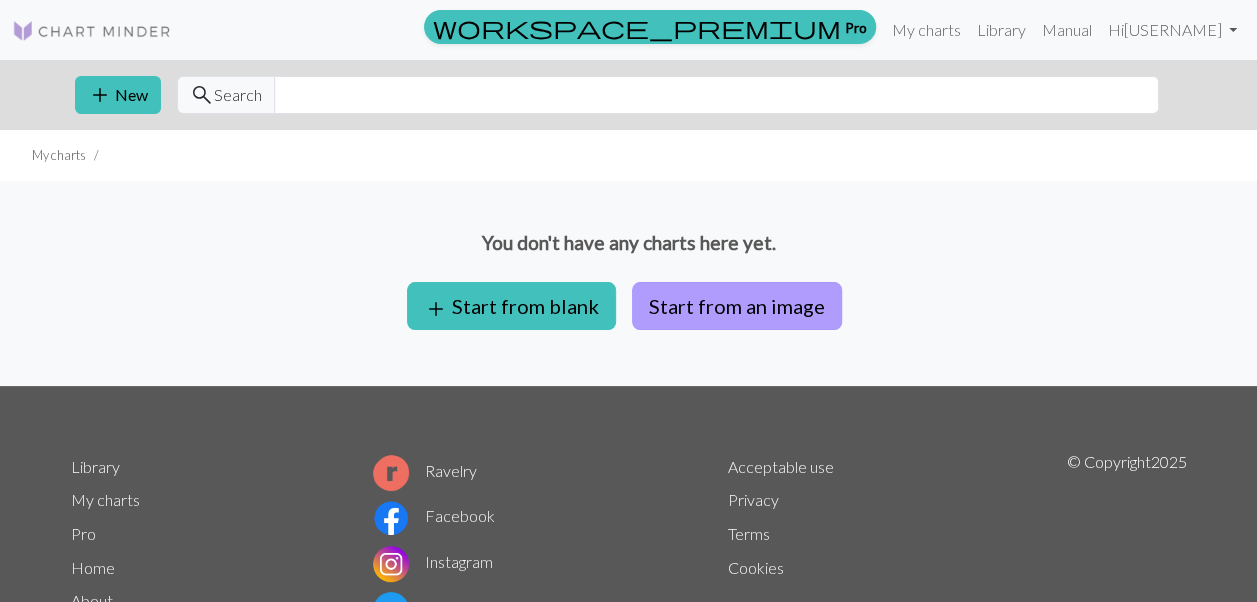 click on "Start from an image" at bounding box center (737, 306) 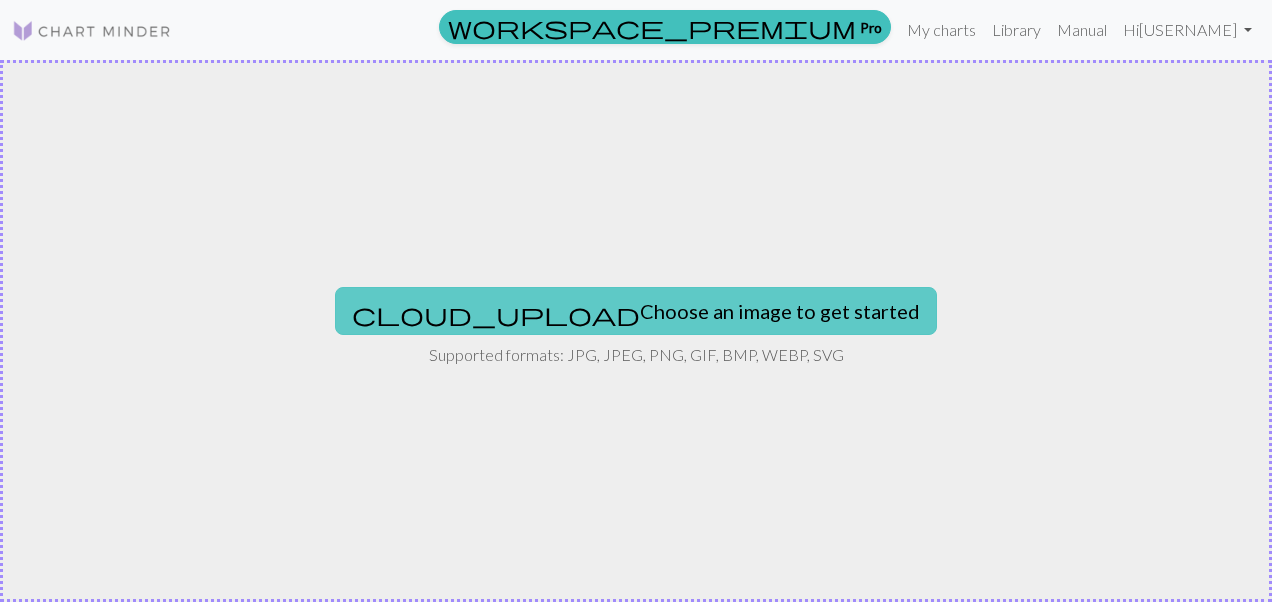 click on "cloud_upload  Choose an image to get started" at bounding box center [636, 311] 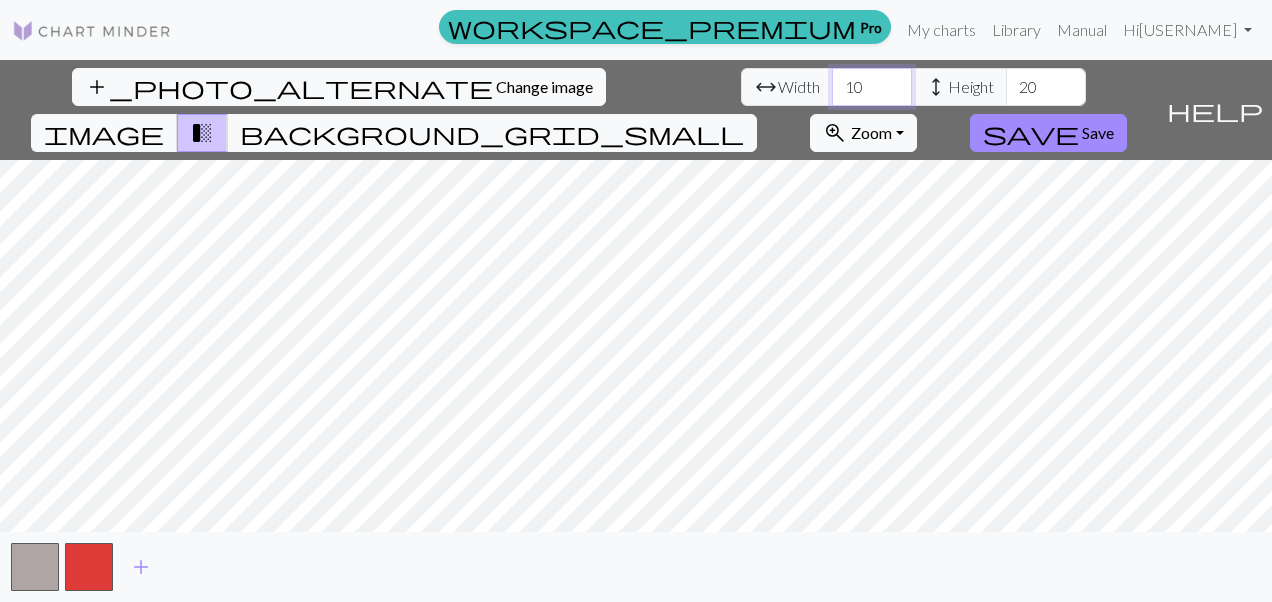 click on "10" at bounding box center (872, 87) 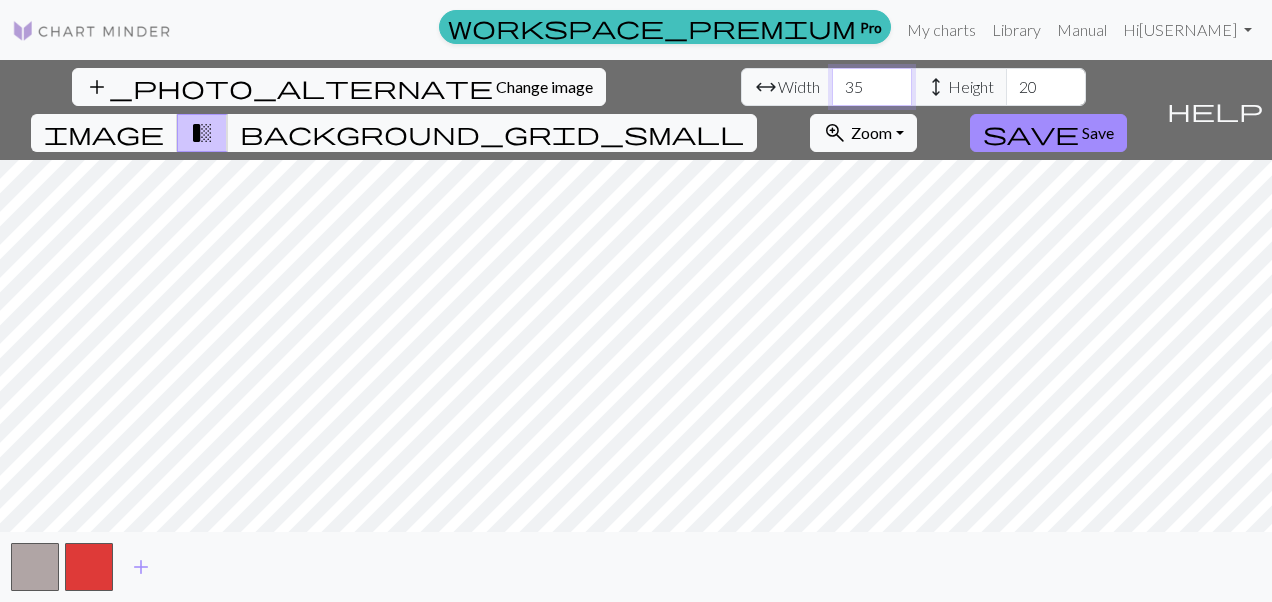 type on "35" 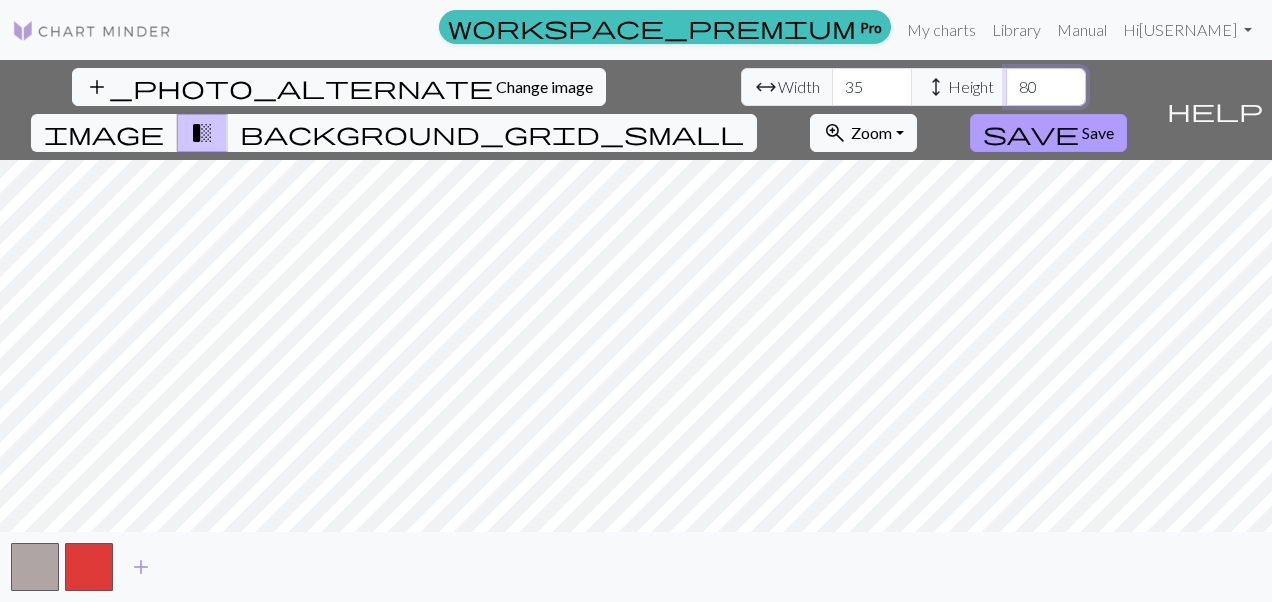 type on "80" 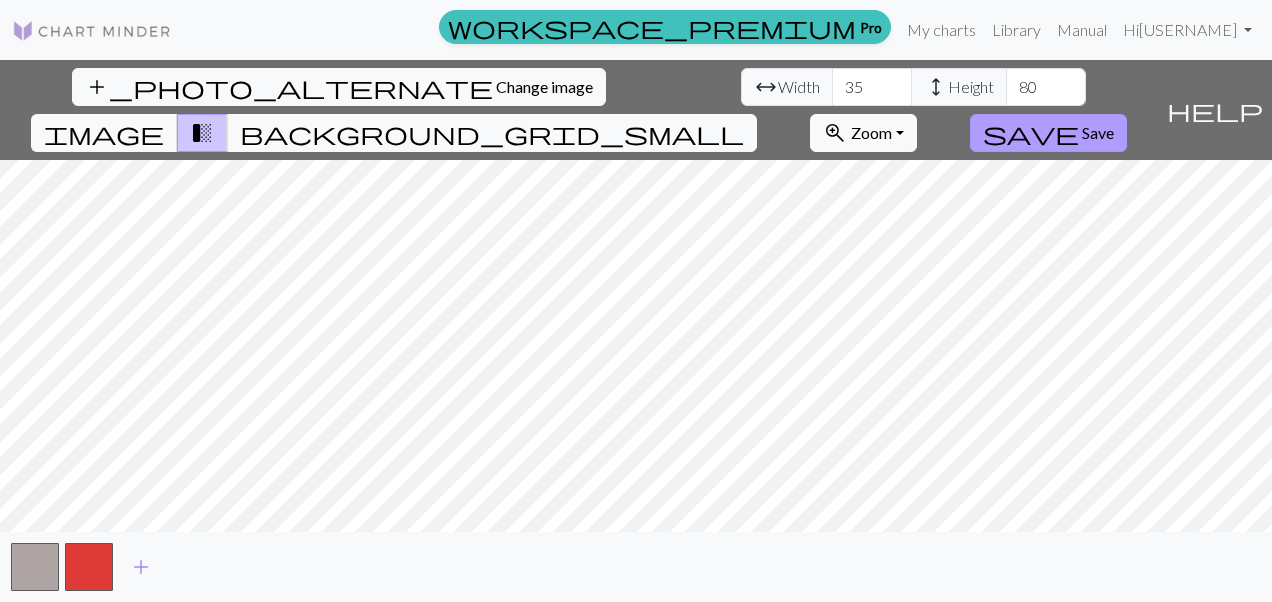 click on "Save" at bounding box center (1098, 132) 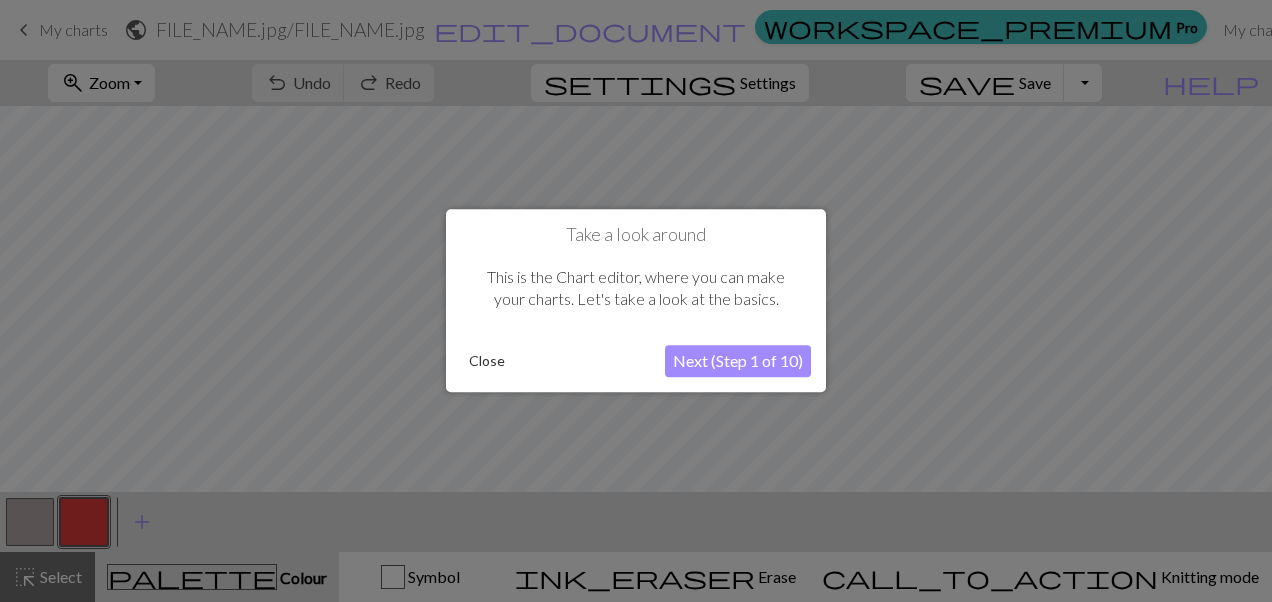 click on "Next (Step 1 of 10)" at bounding box center [738, 362] 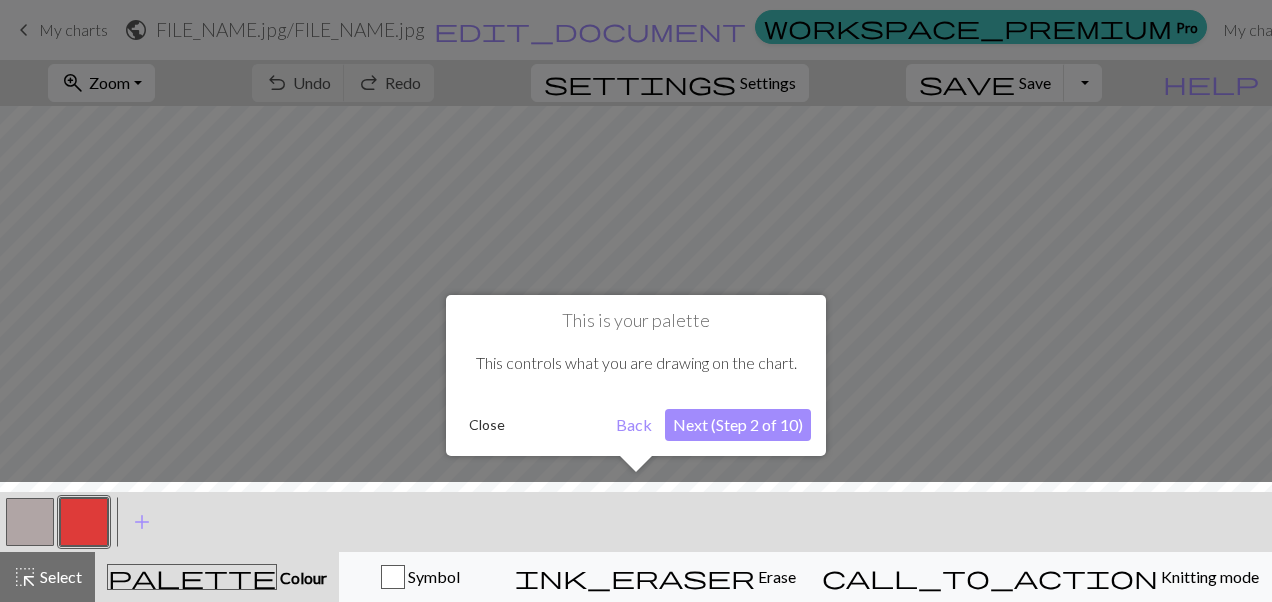 click on "Next (Step 2 of 10)" at bounding box center (738, 425) 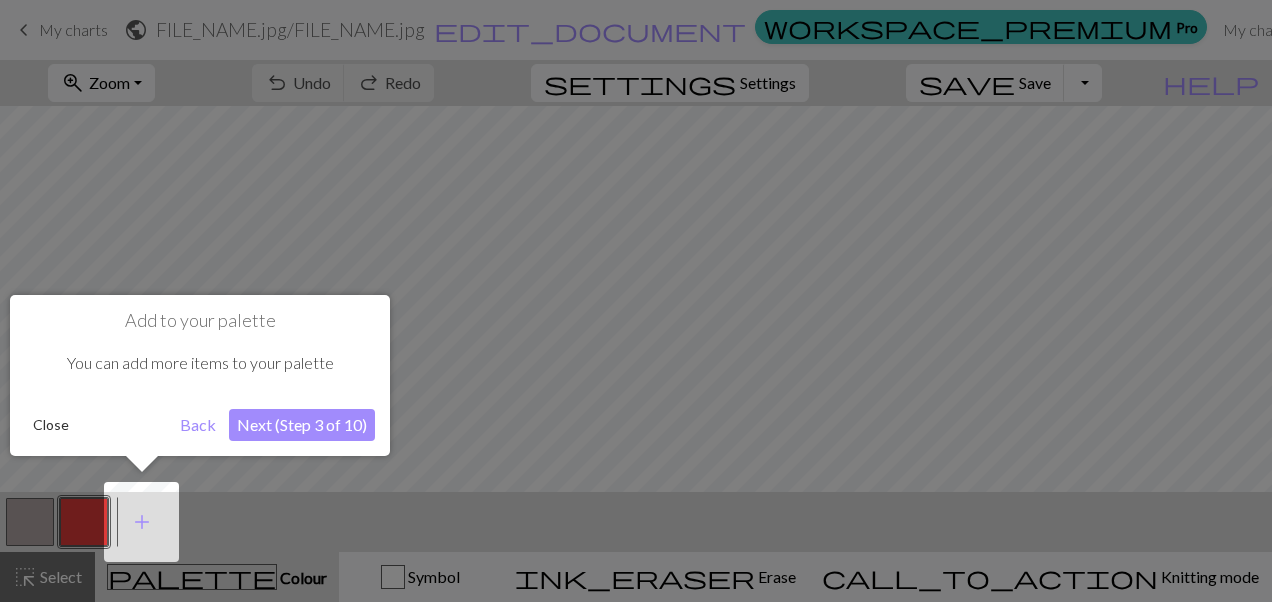 click on "Next (Step 3 of 10)" at bounding box center (302, 425) 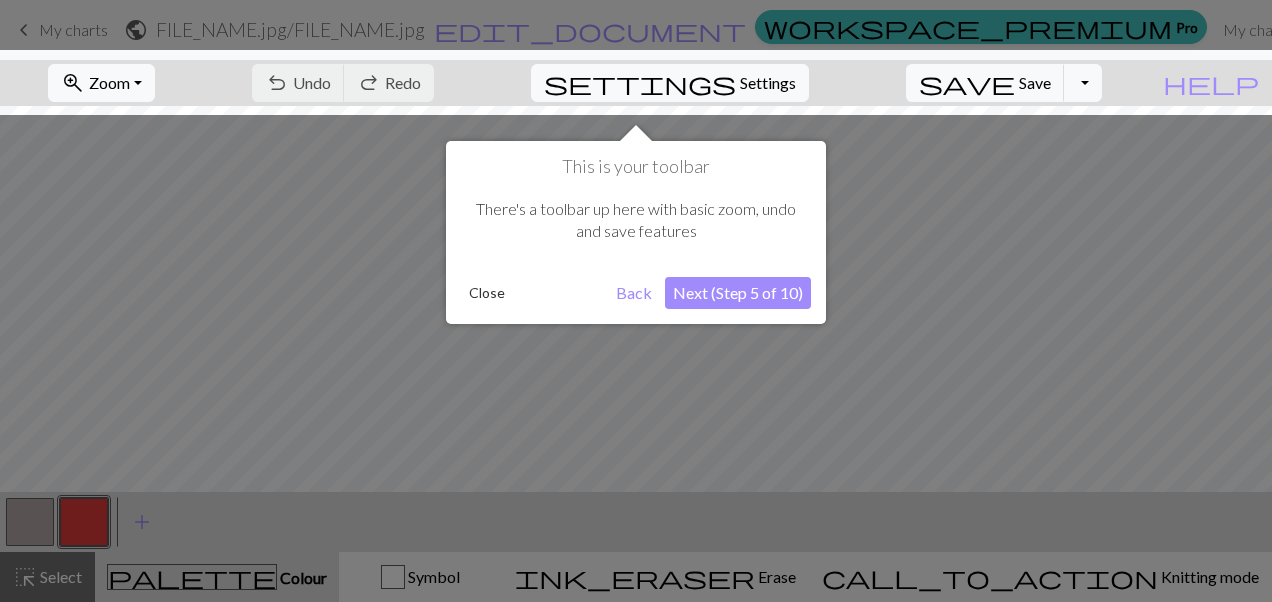 click on "Next (Step 5 of 10)" at bounding box center (738, 293) 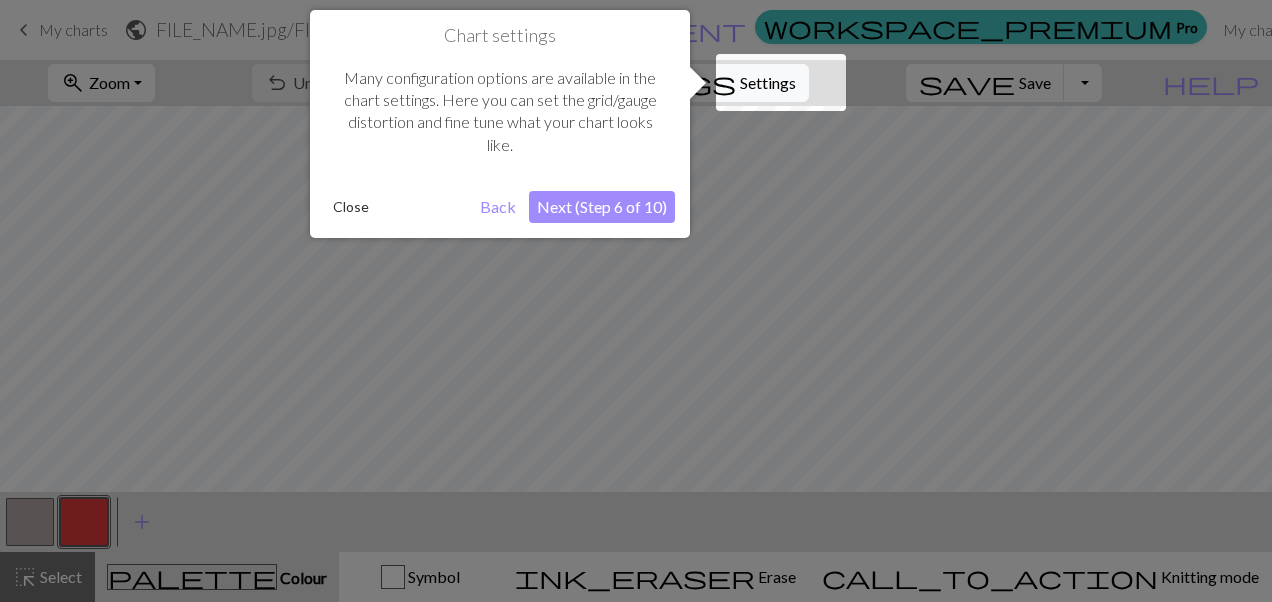 click on "Next (Step 6 of 10)" at bounding box center (602, 207) 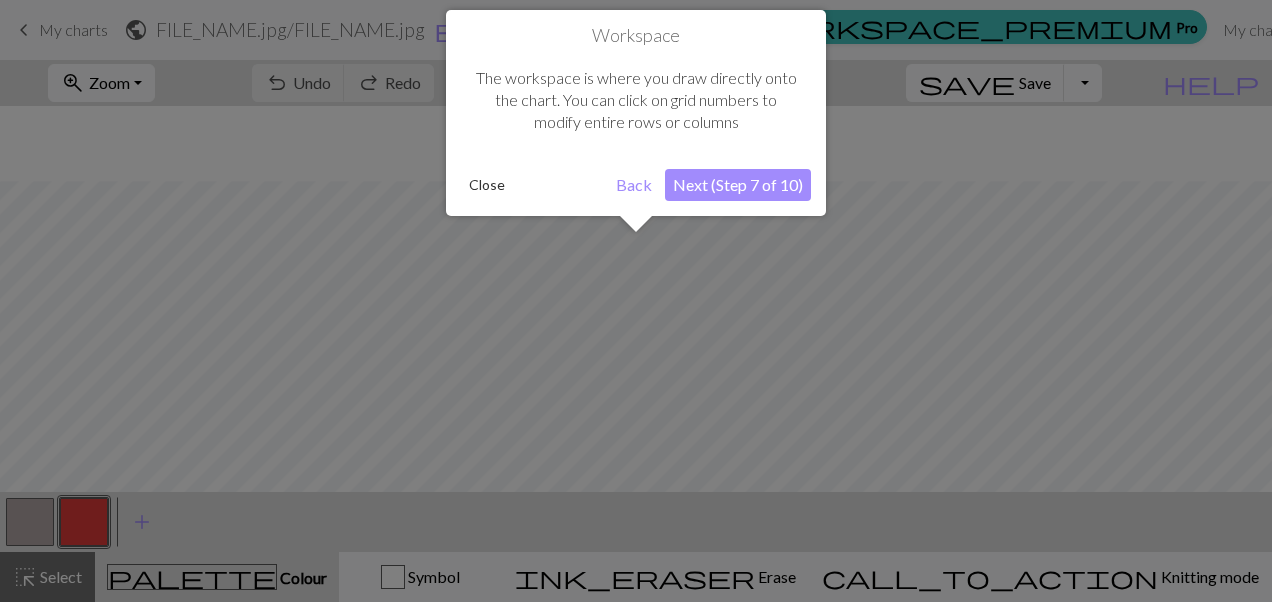 scroll, scrollTop: 75, scrollLeft: 0, axis: vertical 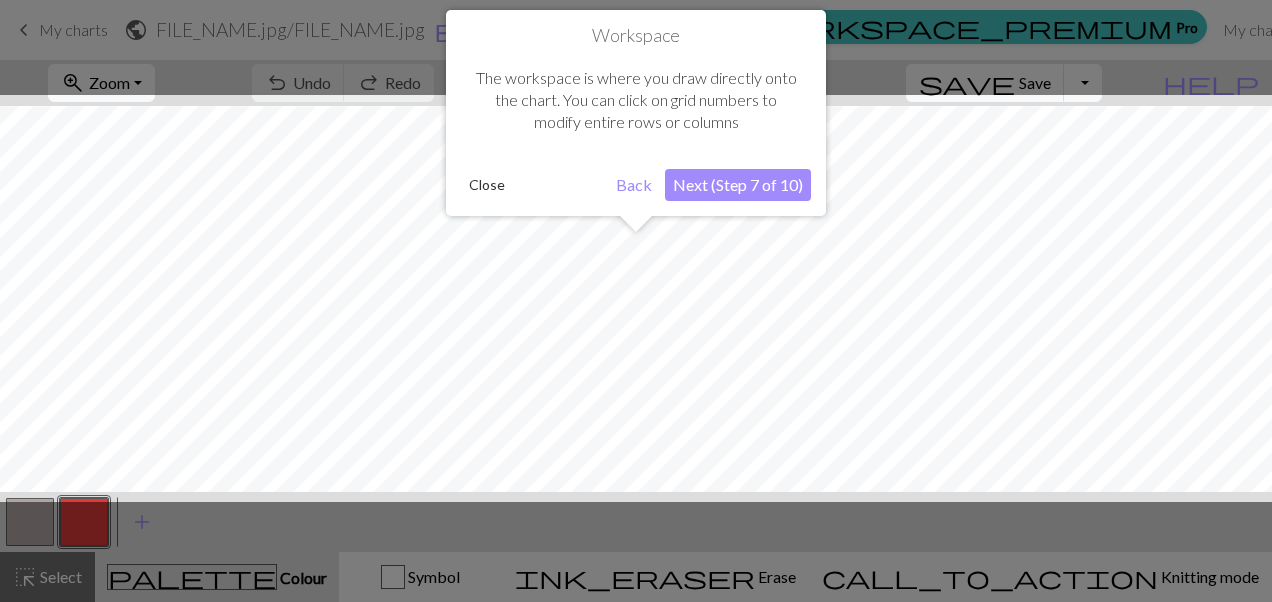 click at bounding box center (636, 298) 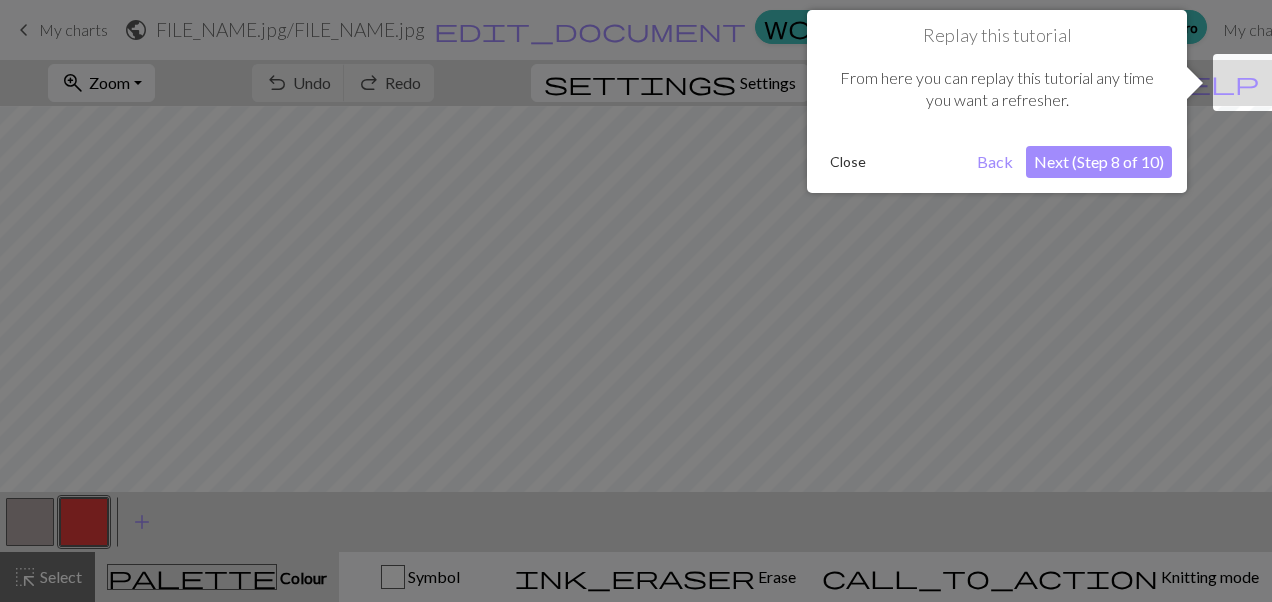 click on "Next (Step 8 of 10)" at bounding box center (1099, 162) 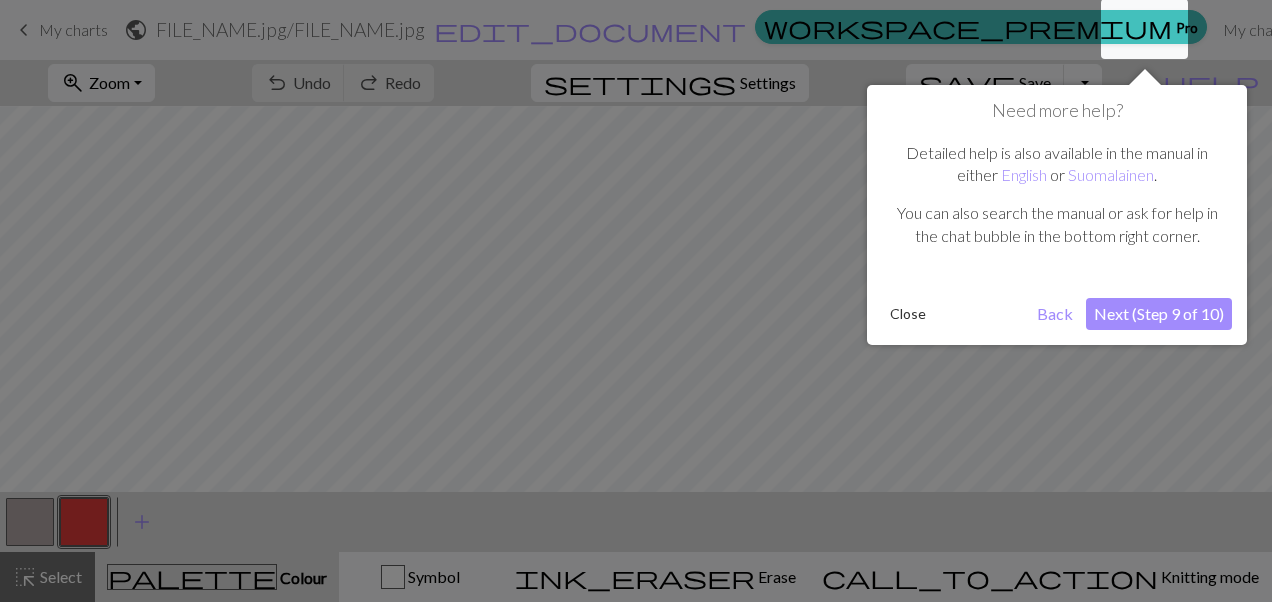 click on "Next (Step 9 of 10)" at bounding box center (1159, 314) 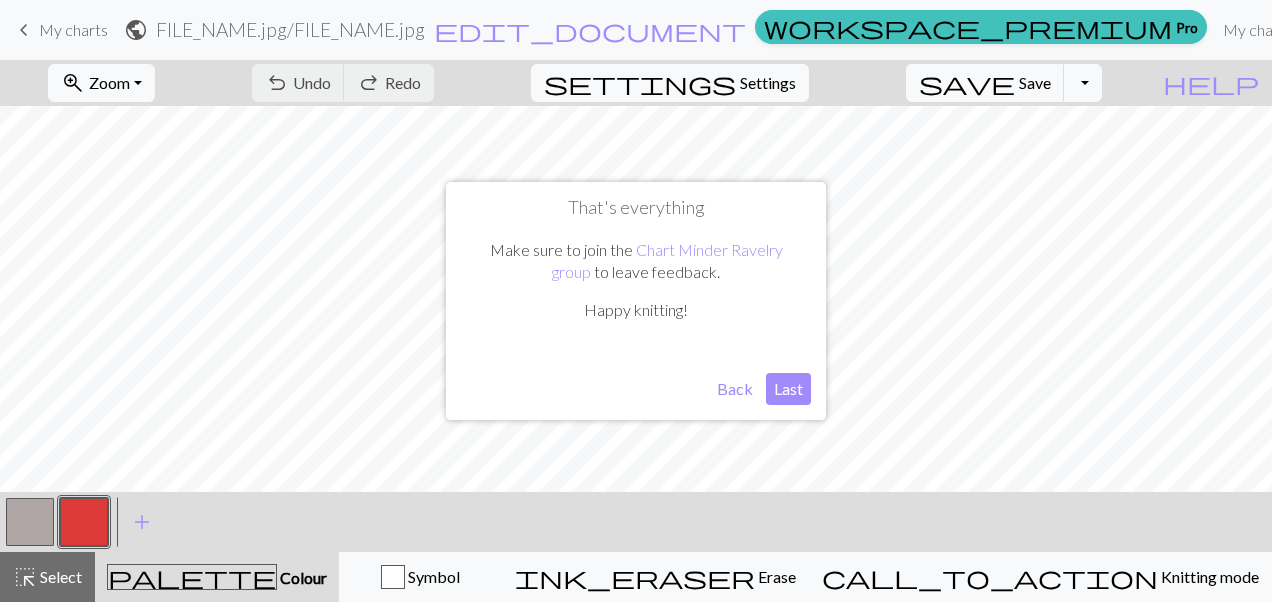 click on "Last" at bounding box center (788, 389) 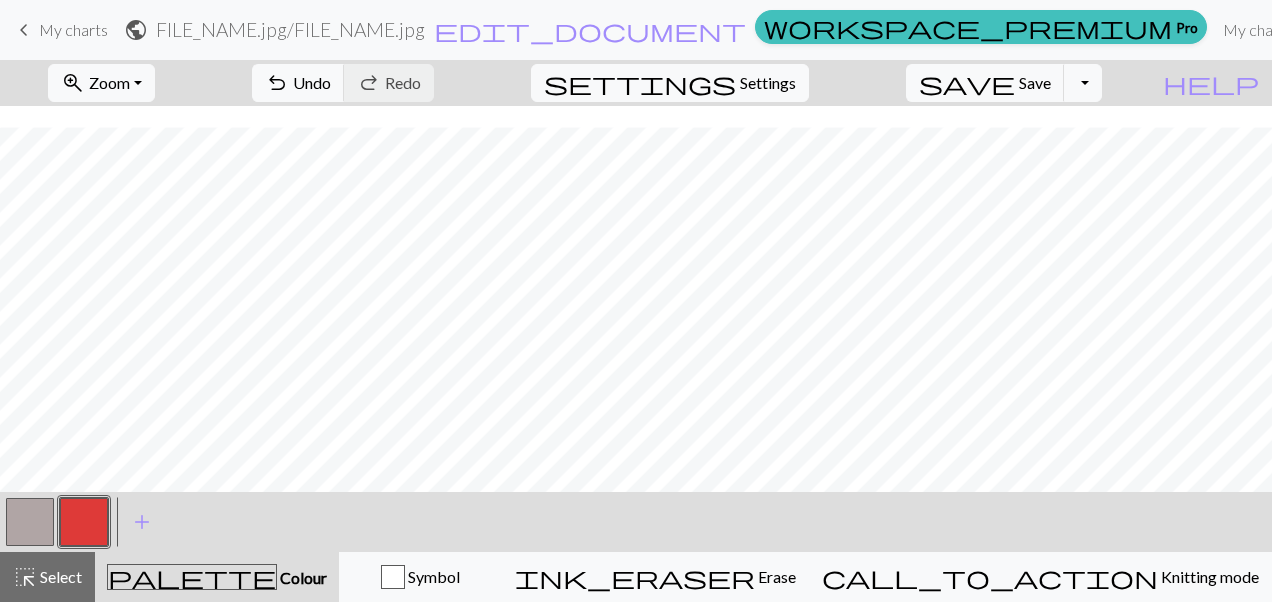 scroll, scrollTop: 1123, scrollLeft: 0, axis: vertical 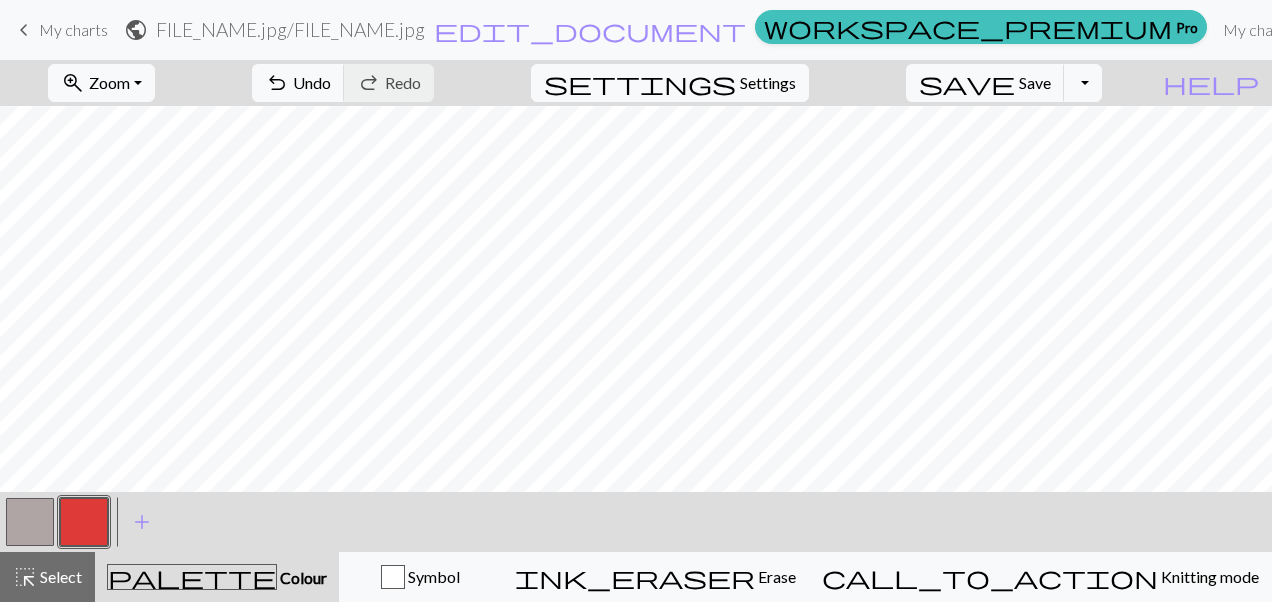 click at bounding box center [30, 522] 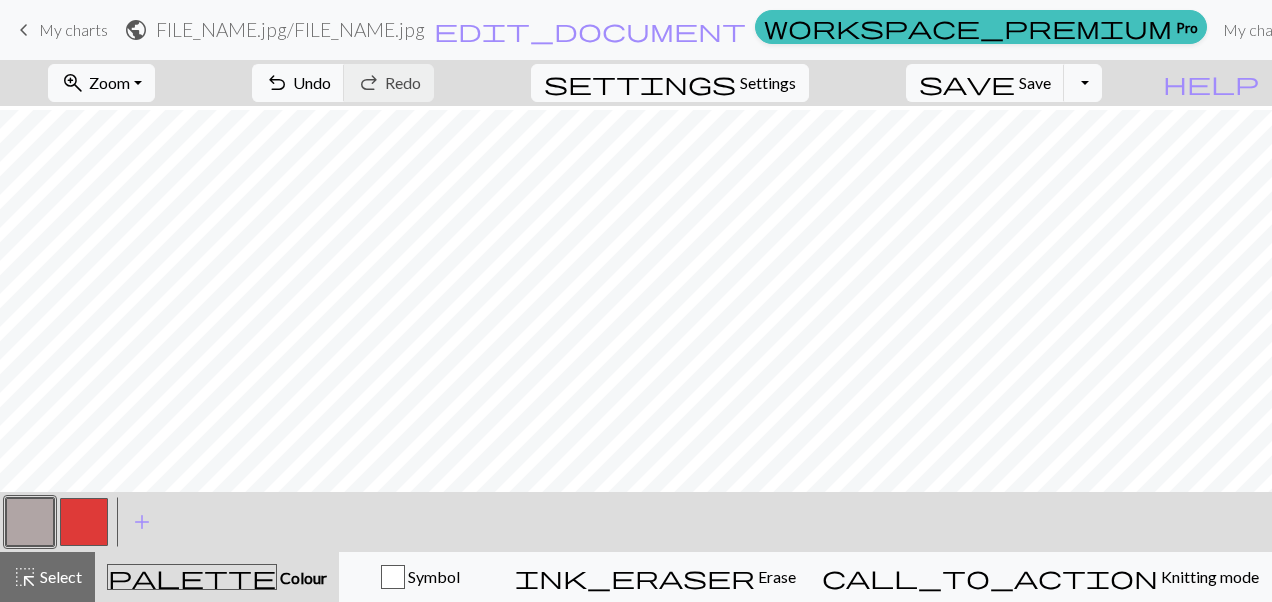 scroll, scrollTop: 363, scrollLeft: 0, axis: vertical 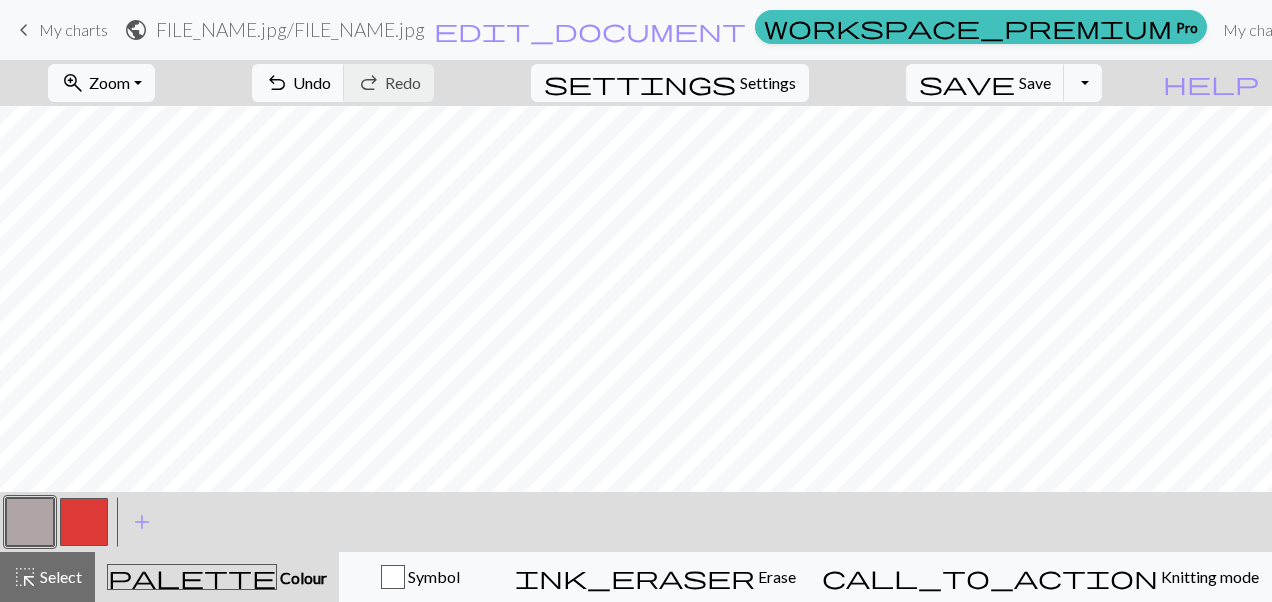 click at bounding box center (84, 522) 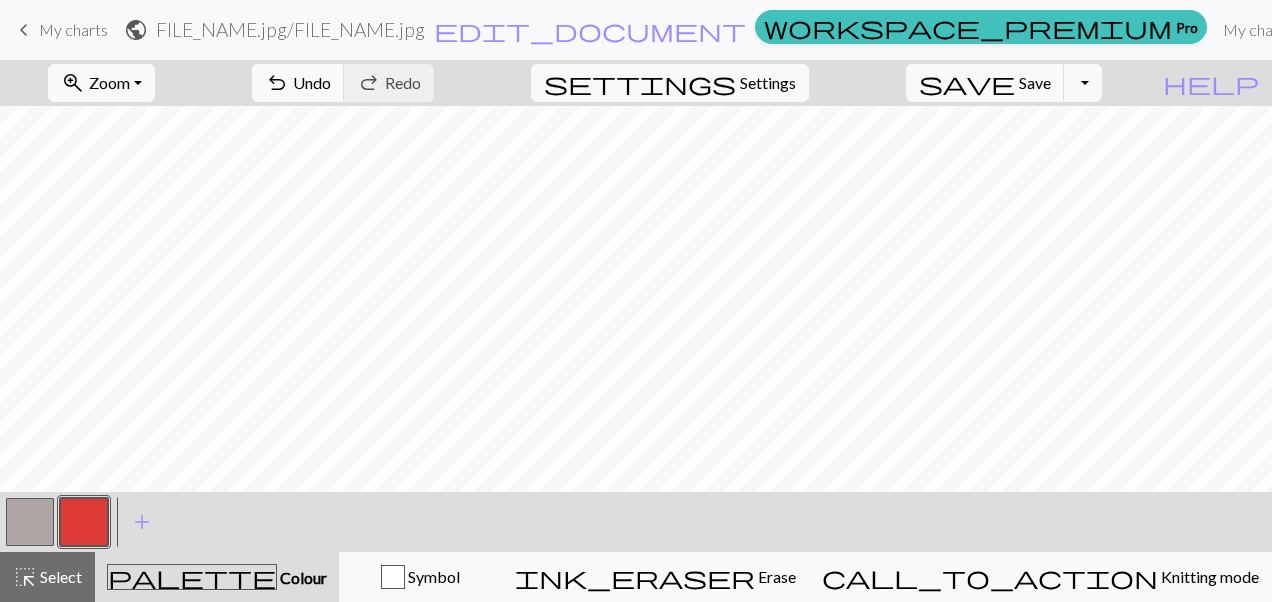 click at bounding box center (30, 522) 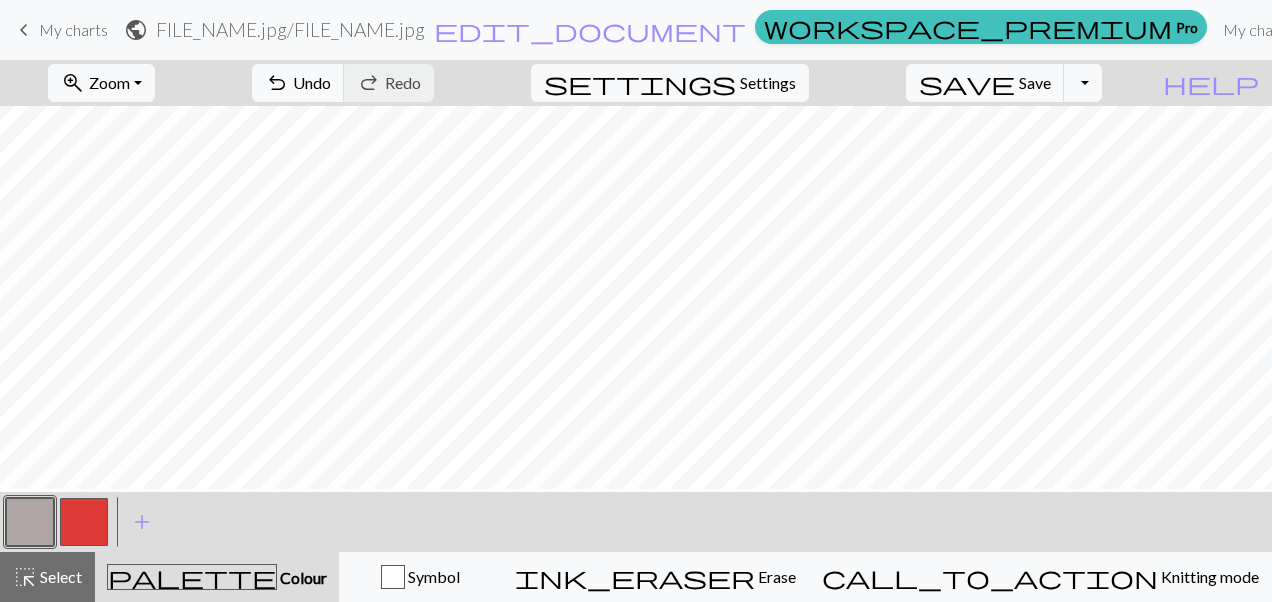 scroll, scrollTop: 429, scrollLeft: 0, axis: vertical 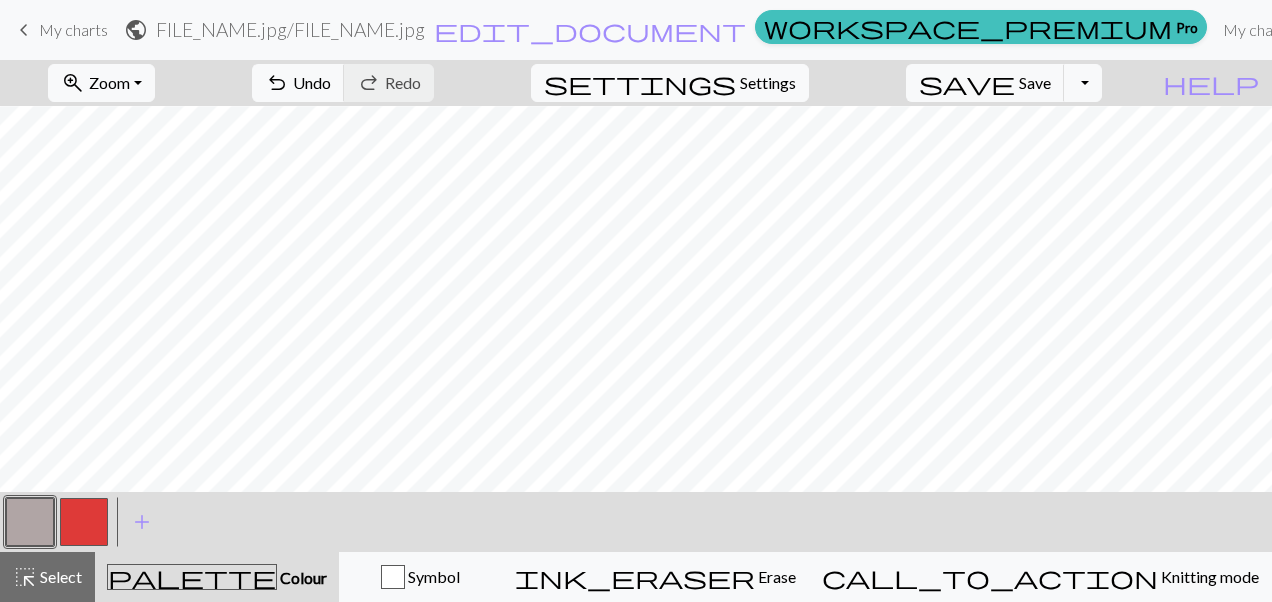 click at bounding box center [84, 522] 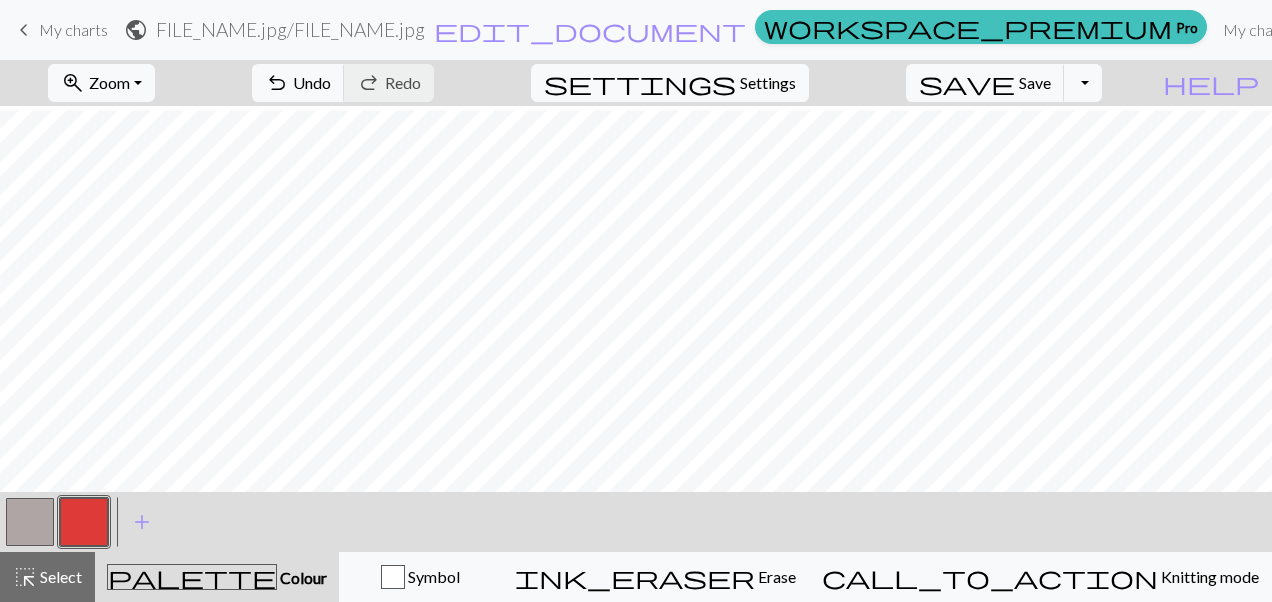 scroll, scrollTop: 339, scrollLeft: 0, axis: vertical 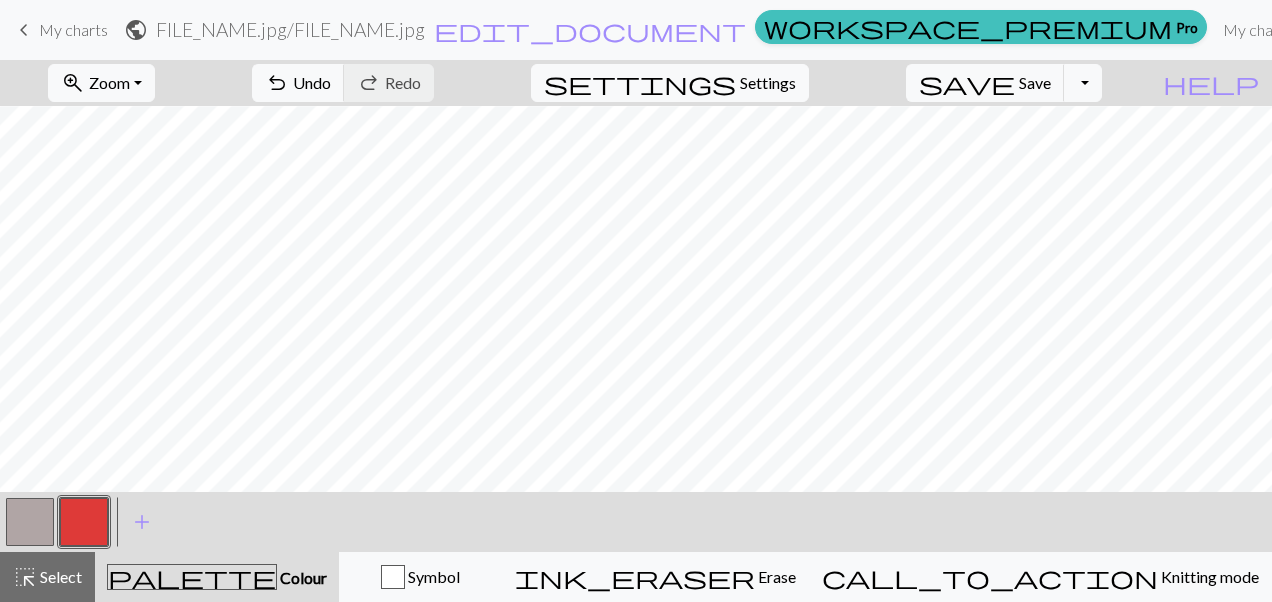 click at bounding box center [30, 522] 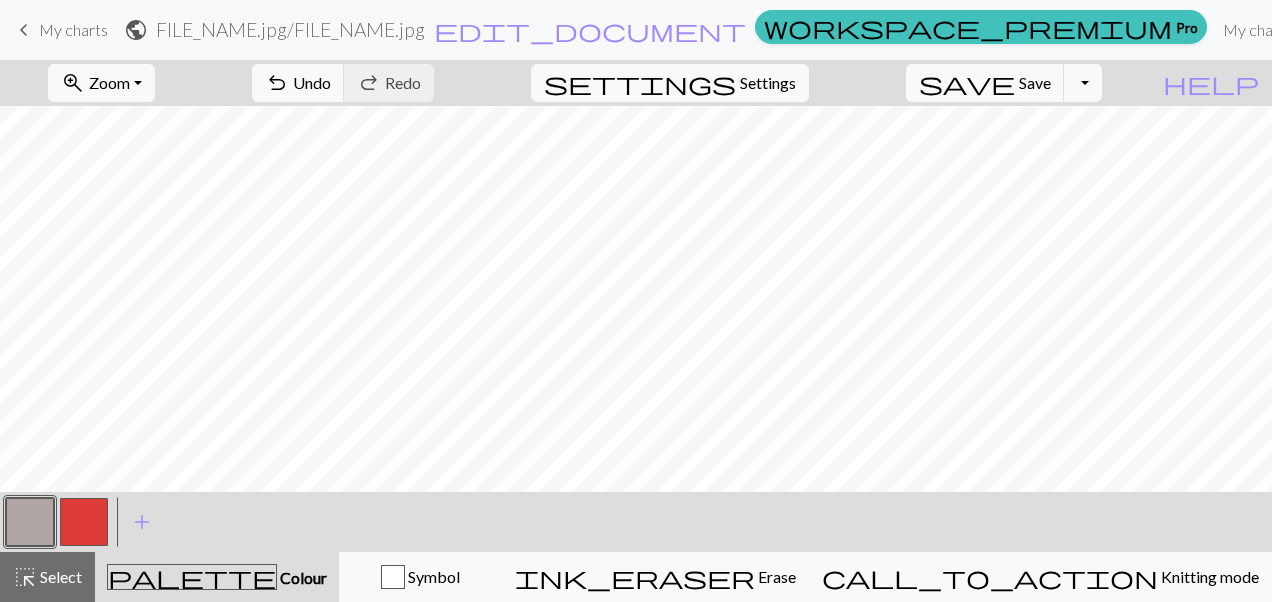 scroll, scrollTop: 676, scrollLeft: 0, axis: vertical 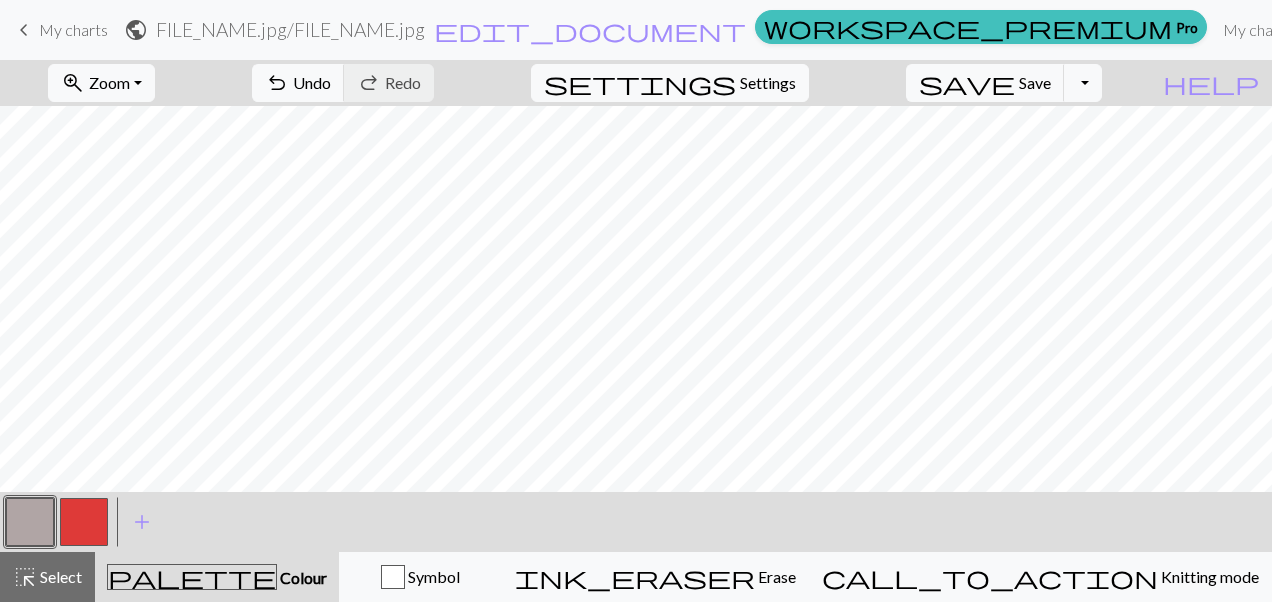 click at bounding box center (84, 522) 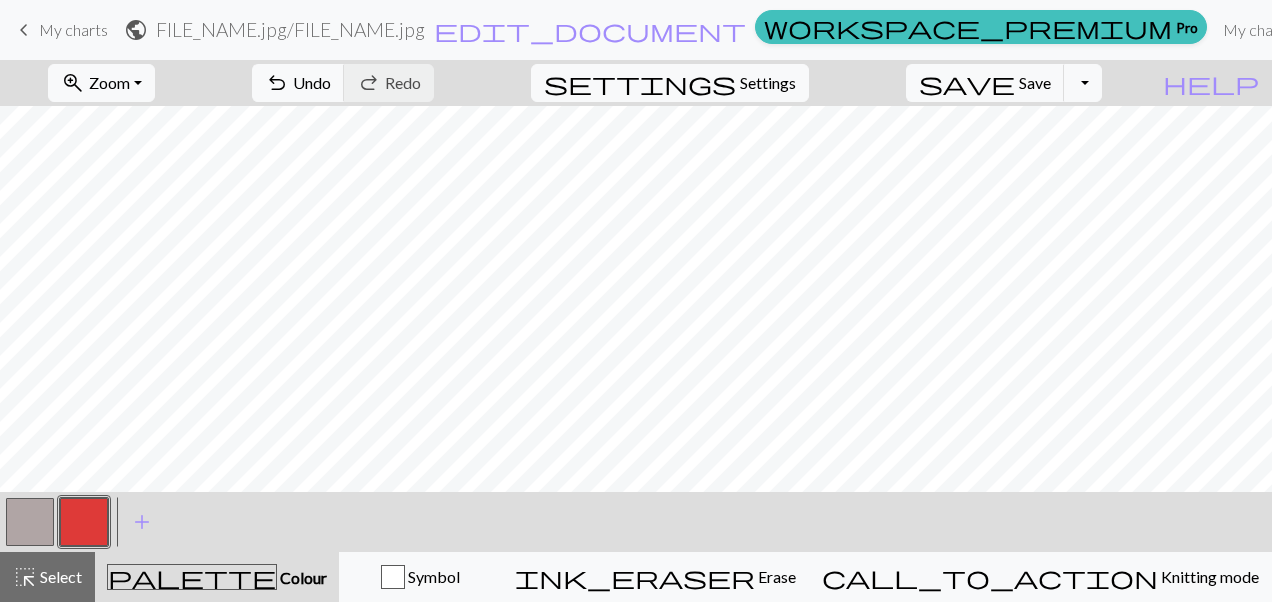 click at bounding box center [30, 522] 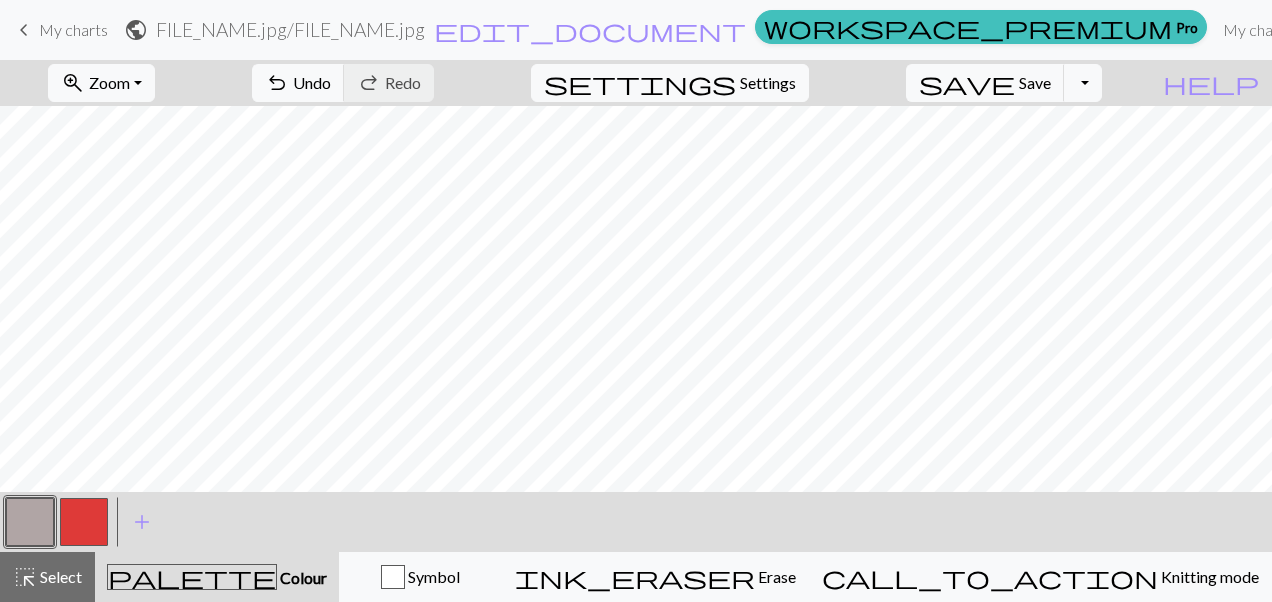 click at bounding box center [84, 522] 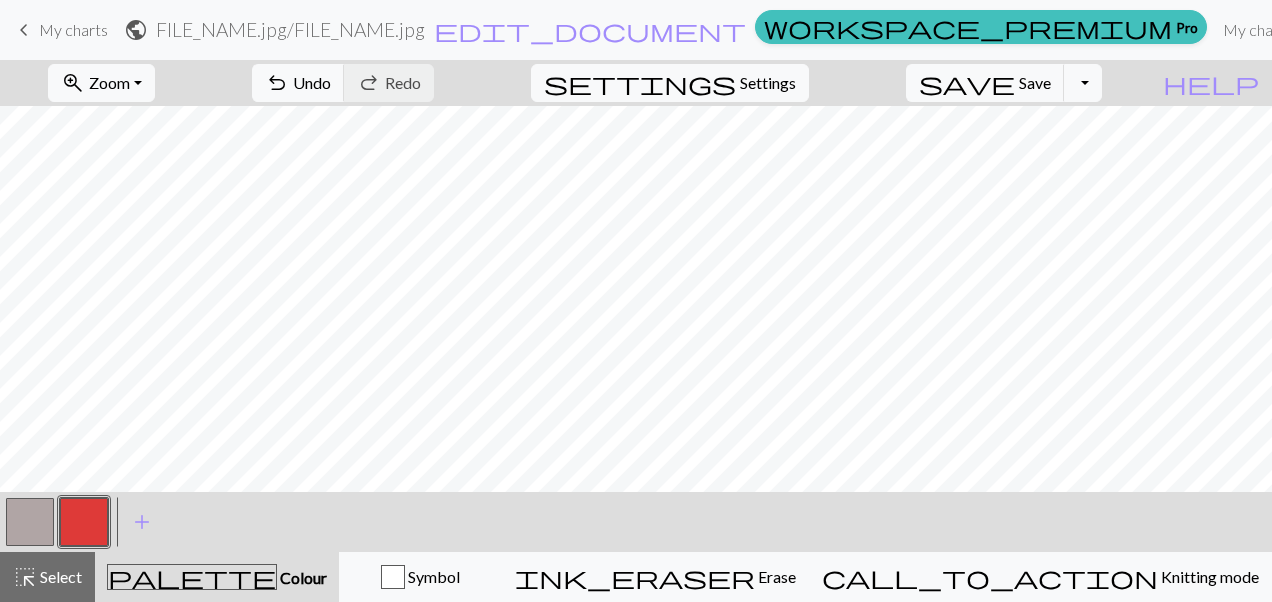 click at bounding box center (30, 522) 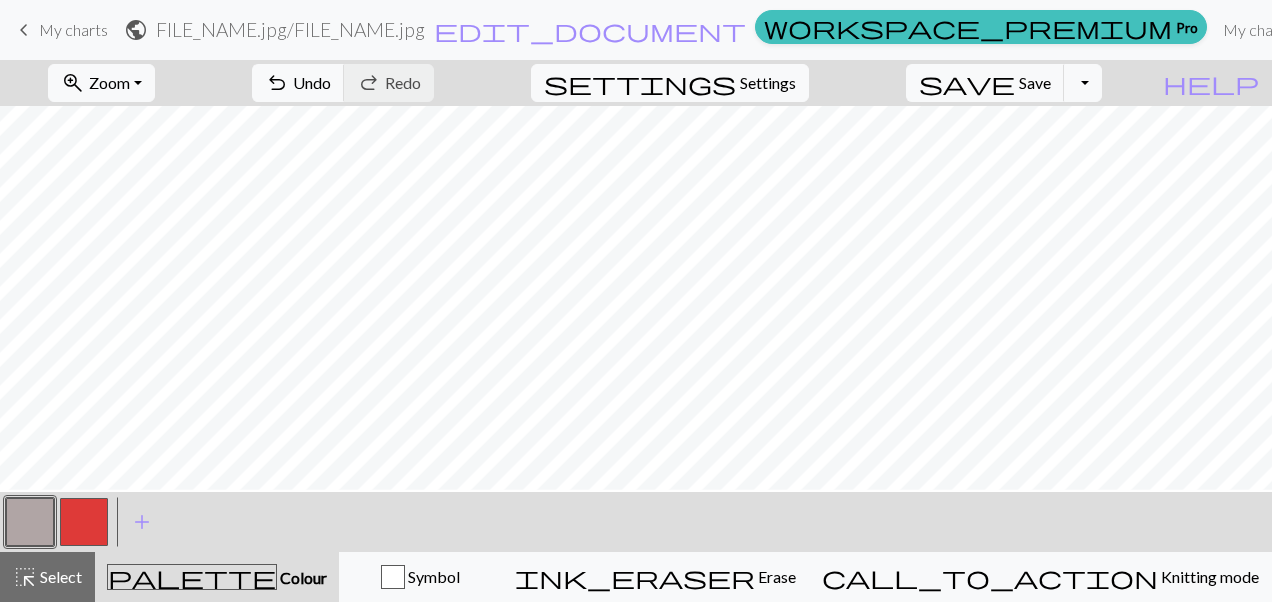 scroll, scrollTop: 758, scrollLeft: 0, axis: vertical 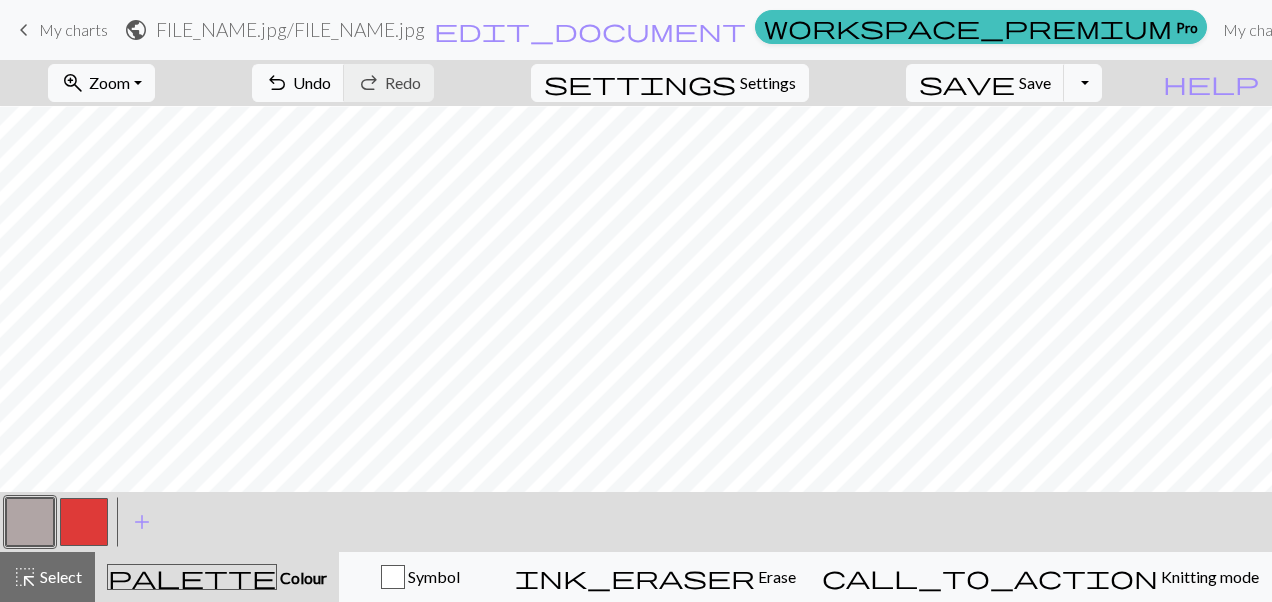 click at bounding box center [84, 522] 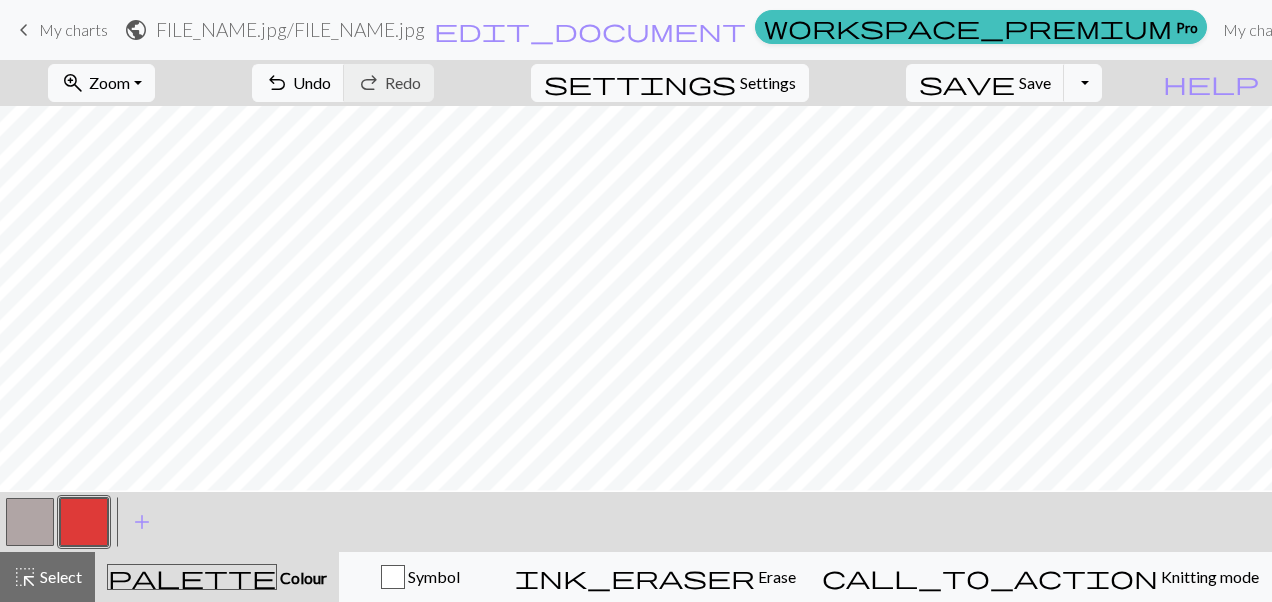 scroll, scrollTop: 1134, scrollLeft: 0, axis: vertical 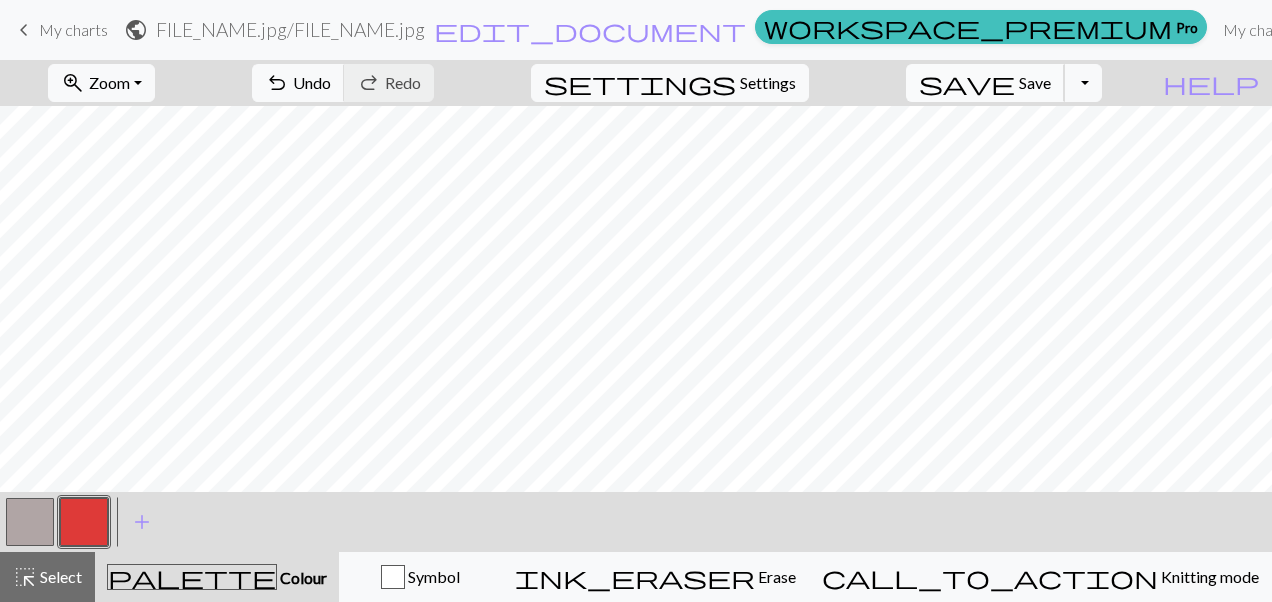 click on "save Save Save" at bounding box center [985, 83] 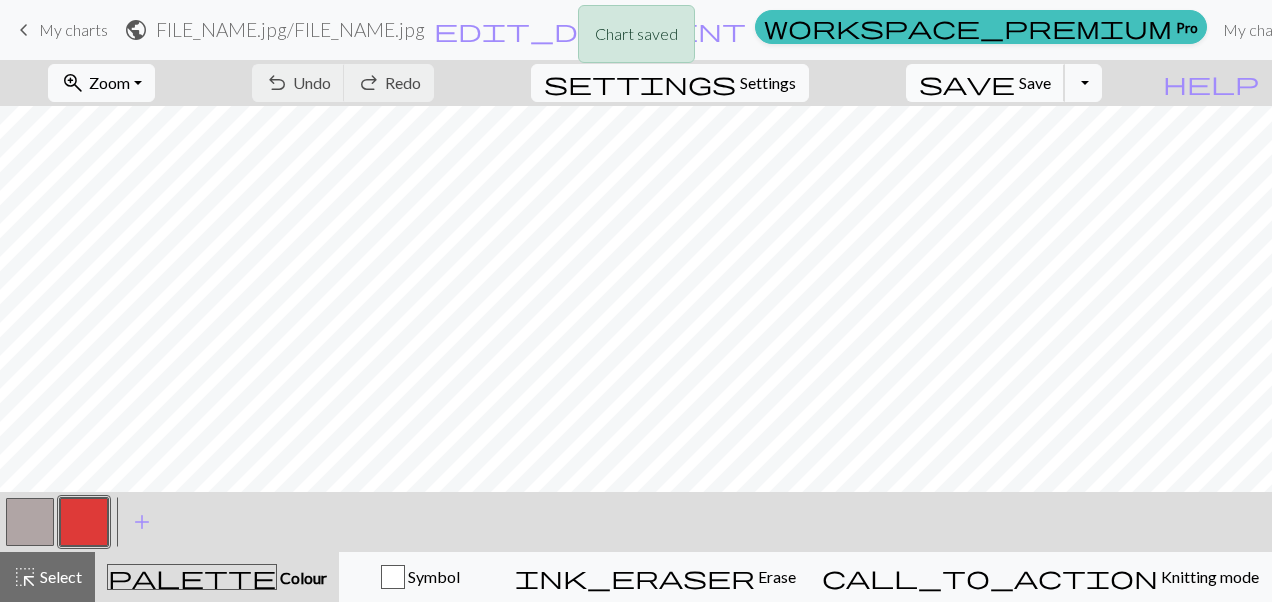 click on "Save" at bounding box center (1035, 82) 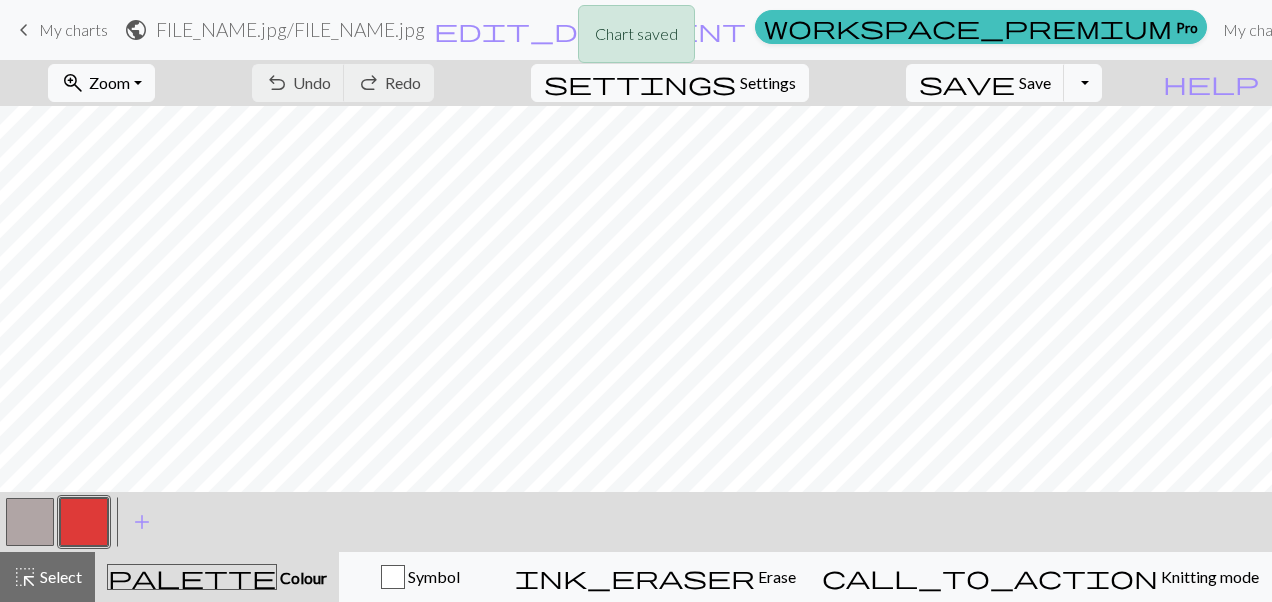 click on "Chart saved" at bounding box center [636, 39] 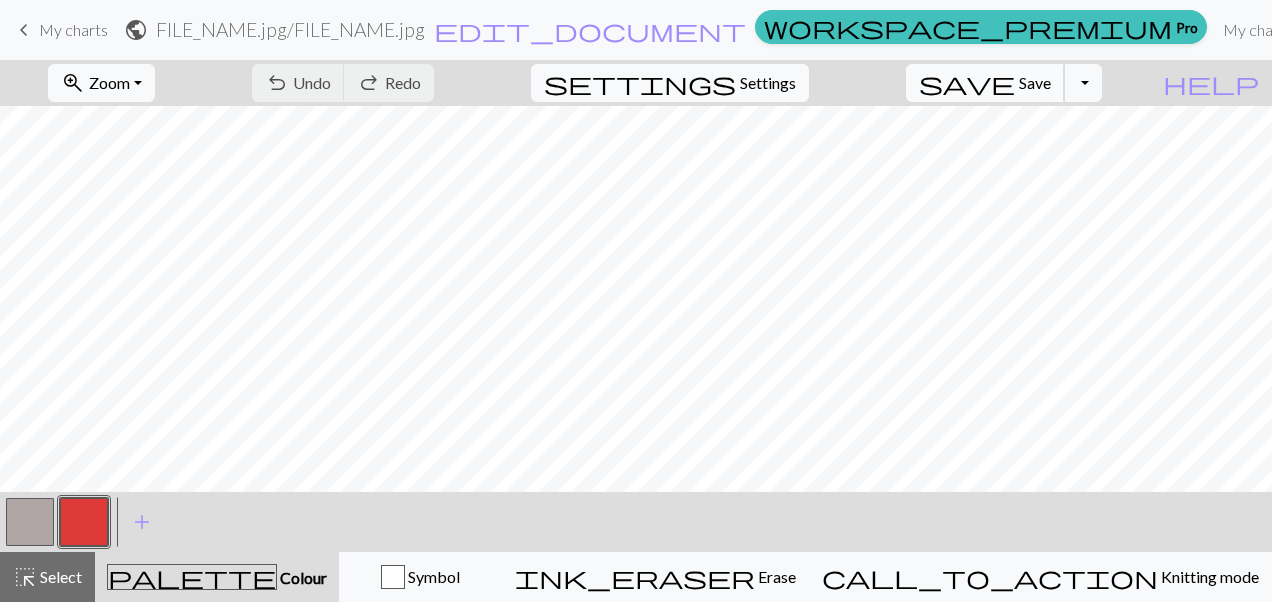 click on "Save" at bounding box center (1035, 82) 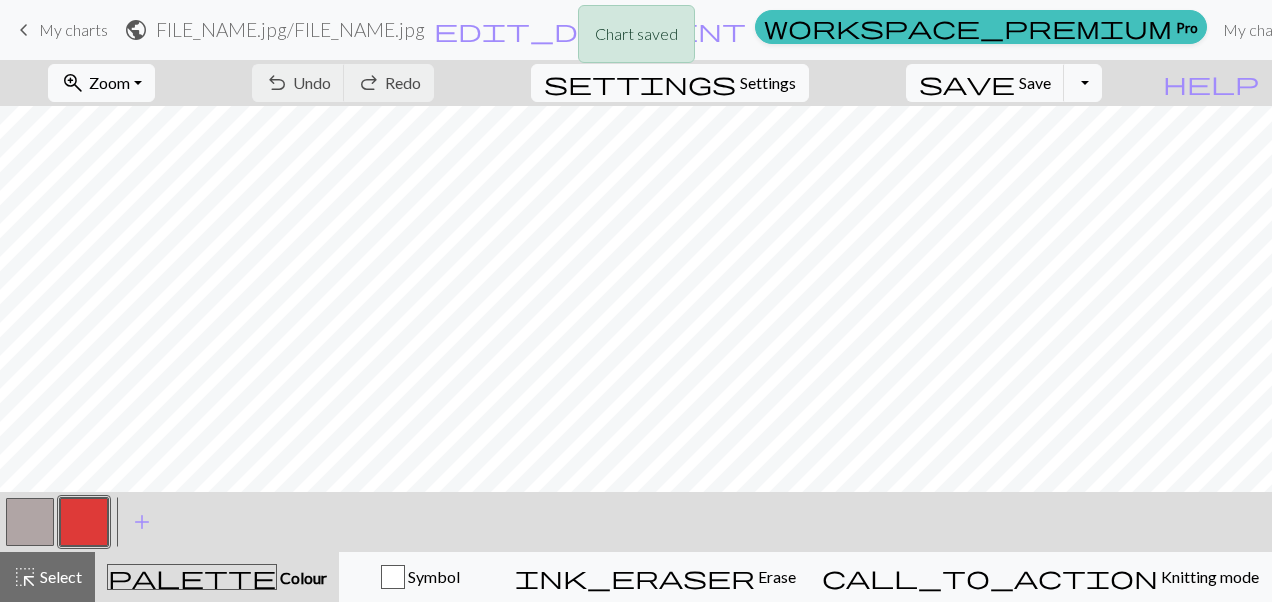 click on "Chart saved" at bounding box center (636, 39) 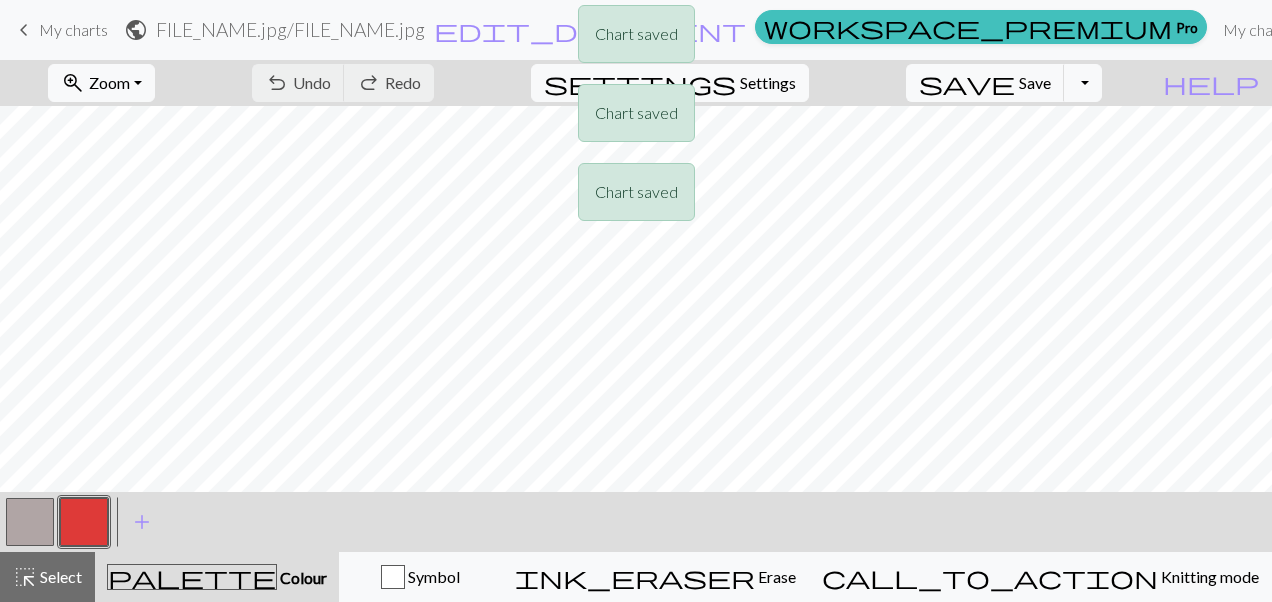 click on "Chart saved Chart saved Chart saved" at bounding box center (636, 118) 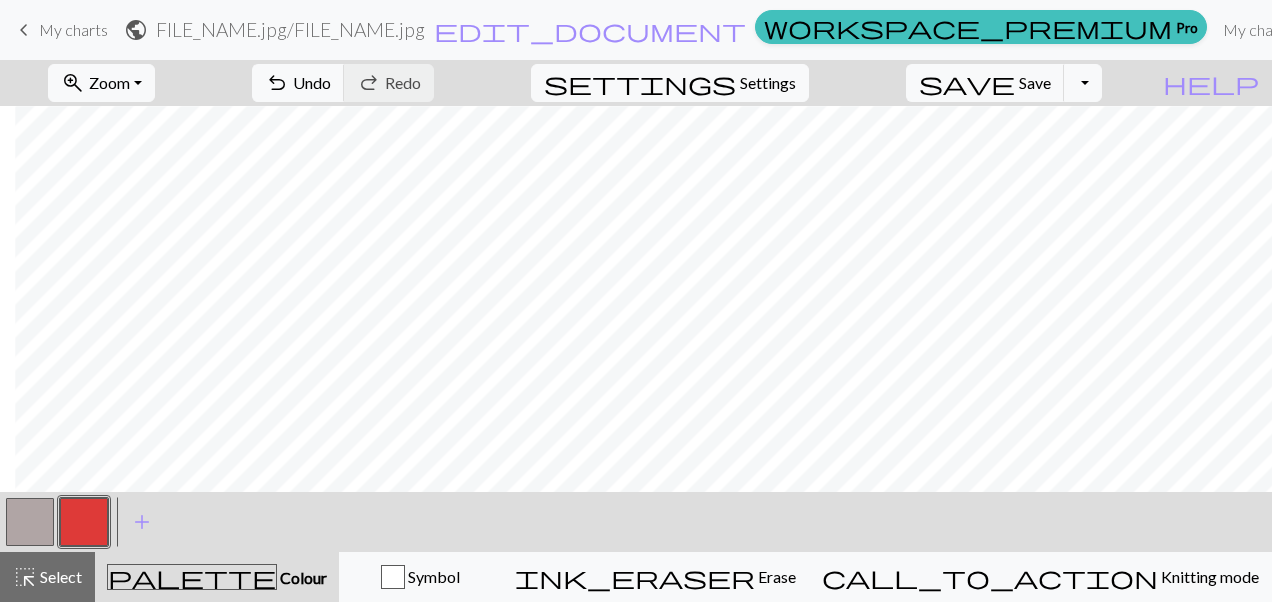 scroll, scrollTop: 1022, scrollLeft: 15, axis: both 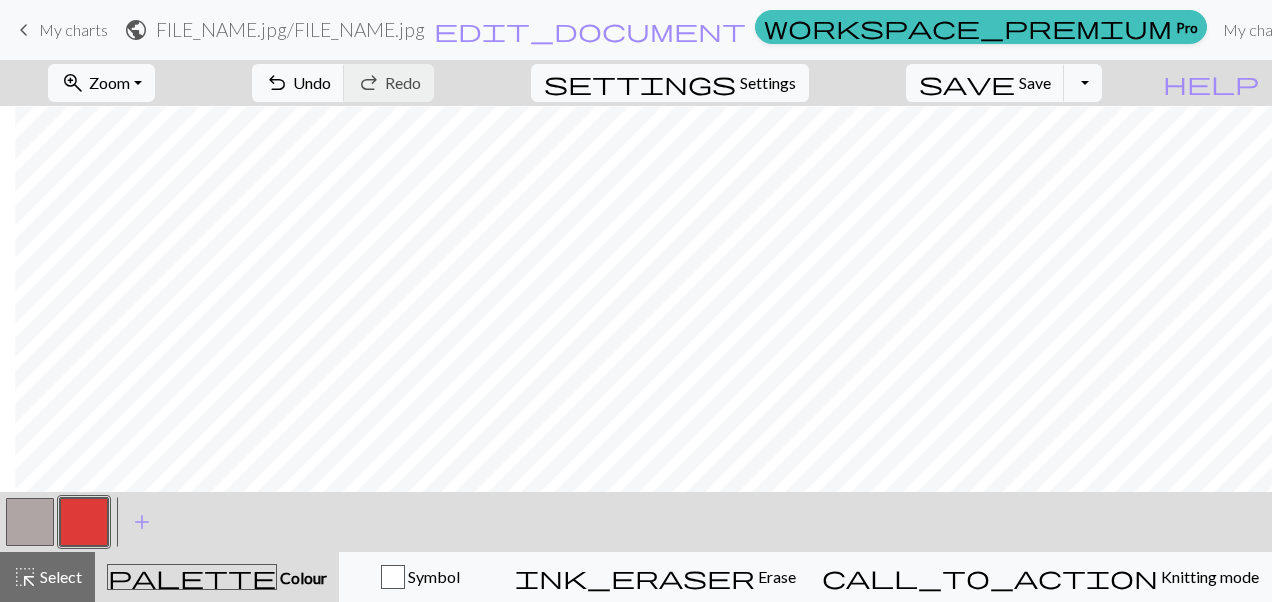 click at bounding box center [30, 522] 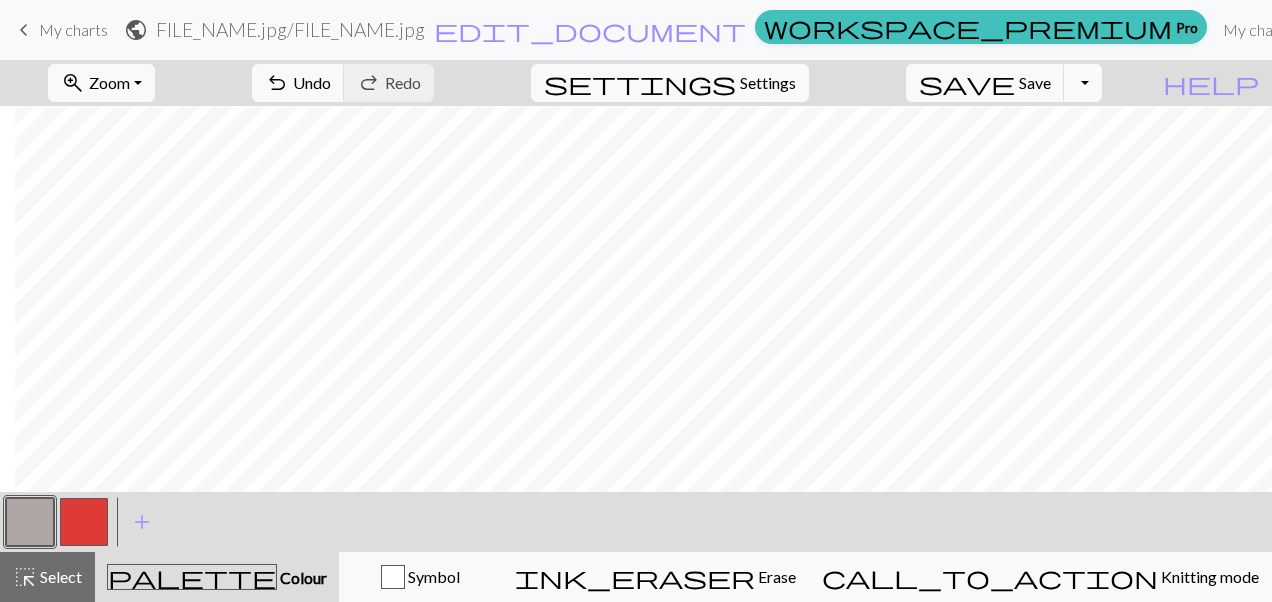click on "Toggle Dropdown" at bounding box center [1083, 83] 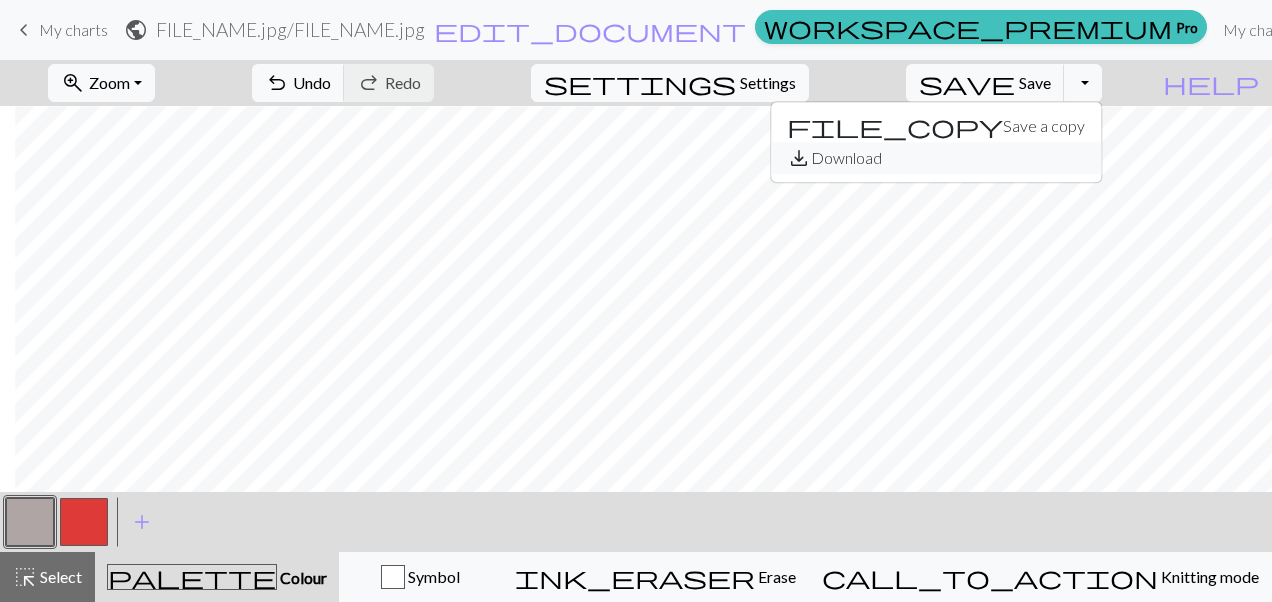 click on "save_alt  Download" at bounding box center [936, 158] 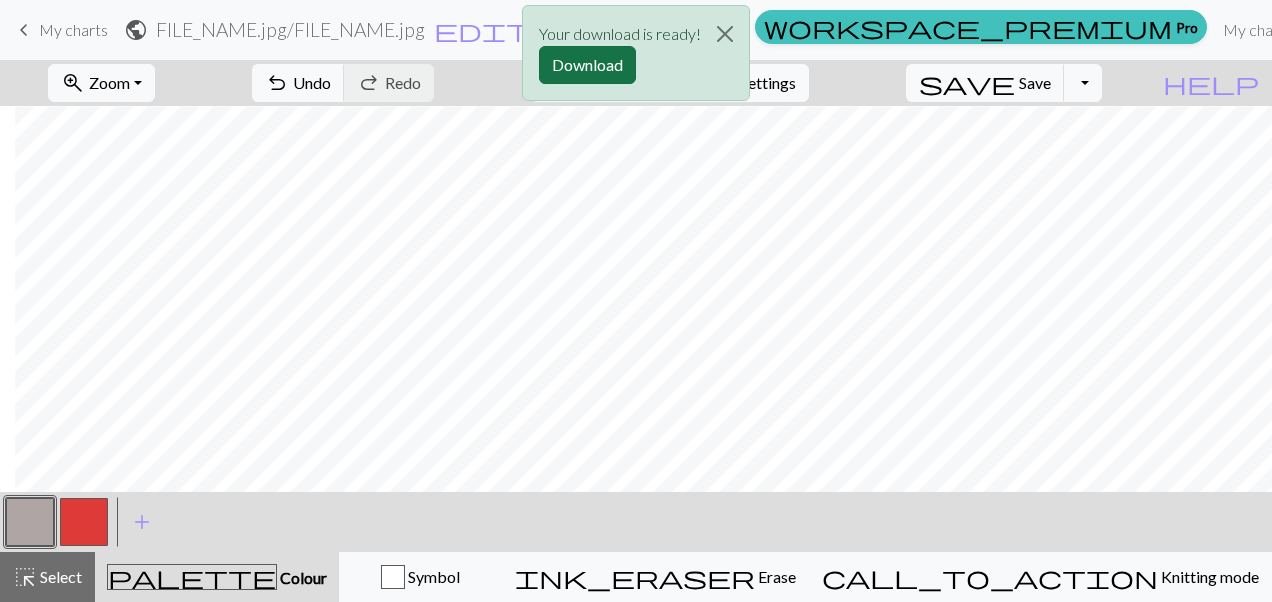 click on "Download" at bounding box center [587, 65] 